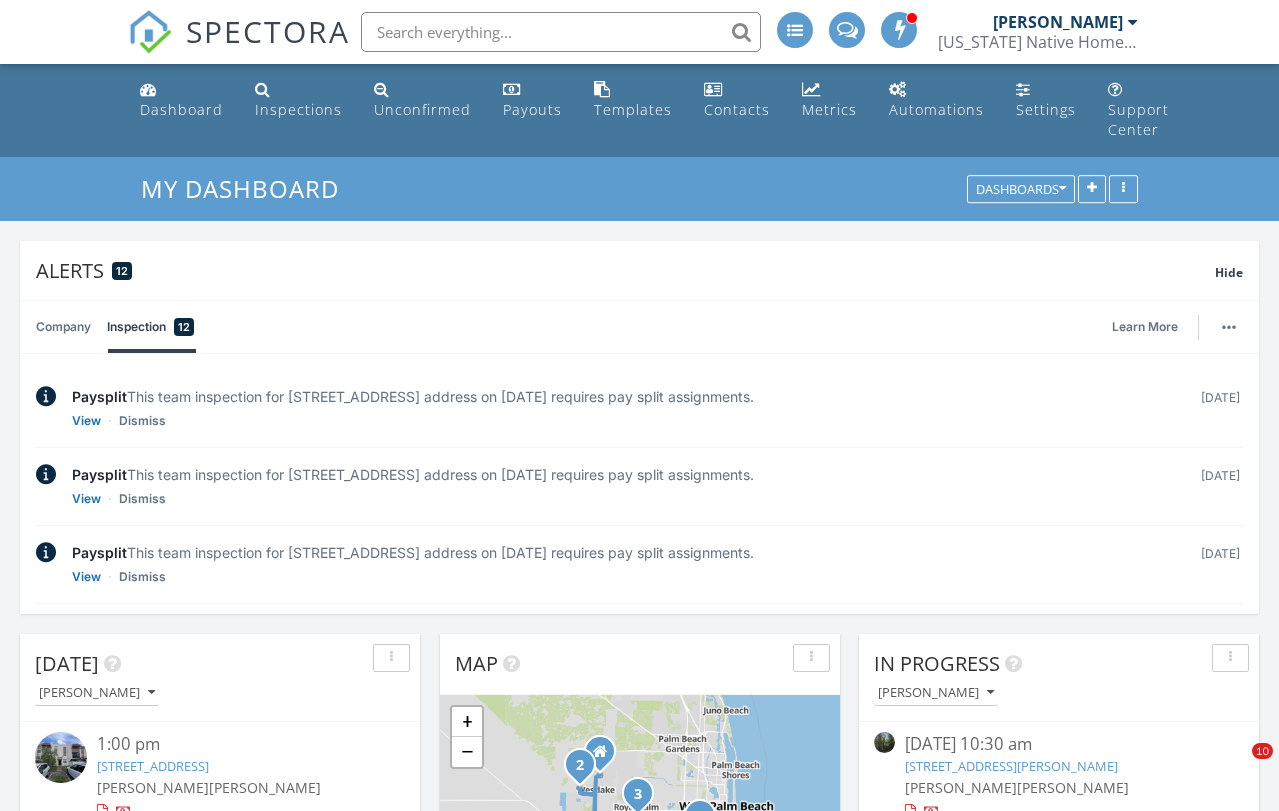scroll, scrollTop: 343, scrollLeft: 0, axis: vertical 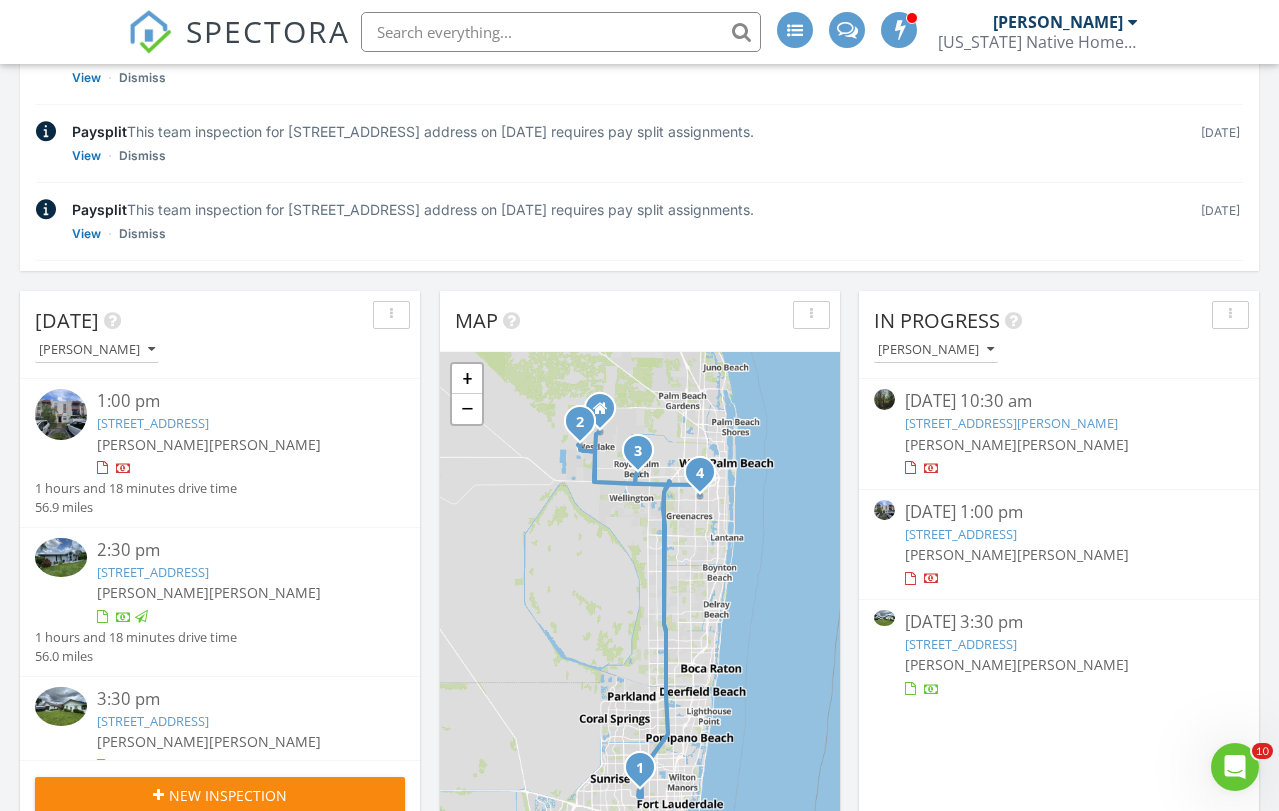 click on "134 Meadowlark Dr, Royal Palm Beach, FL 33411" at bounding box center [961, 644] 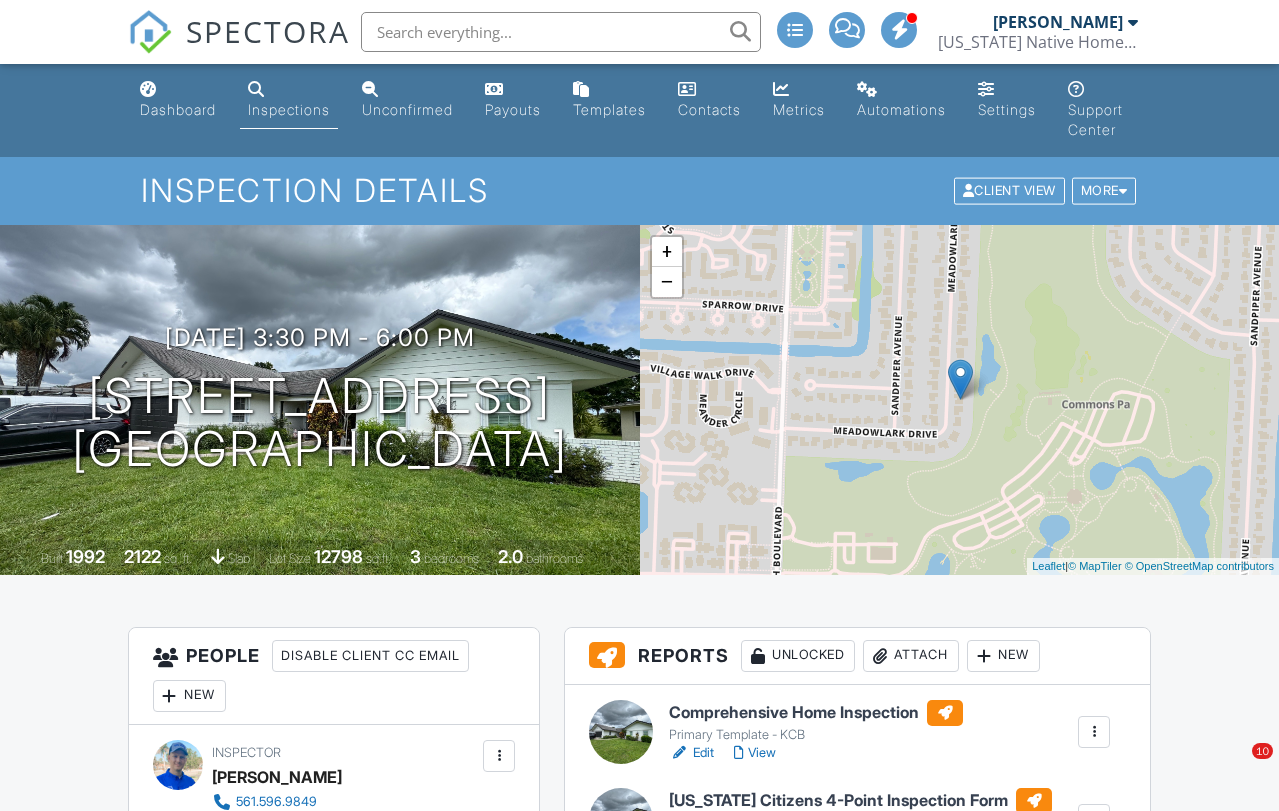scroll, scrollTop: 0, scrollLeft: 0, axis: both 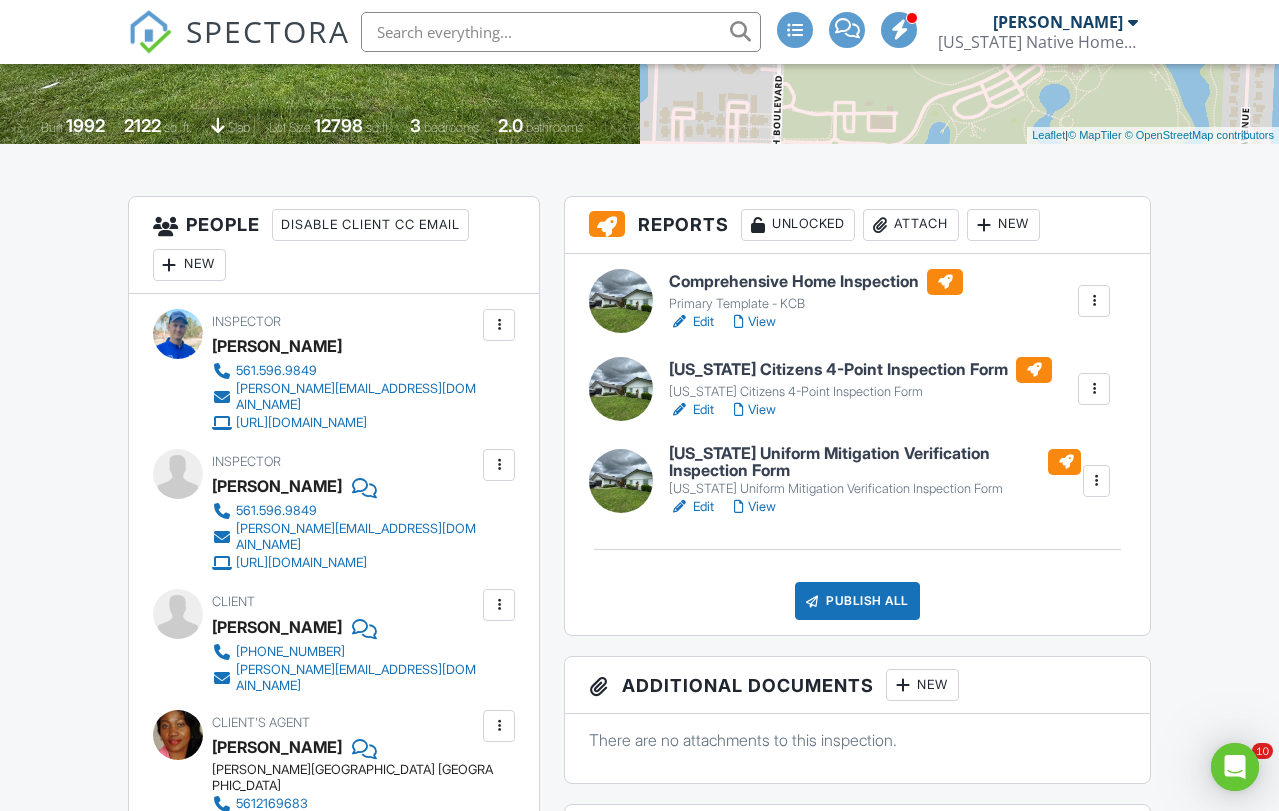 click at bounding box center (499, 465) 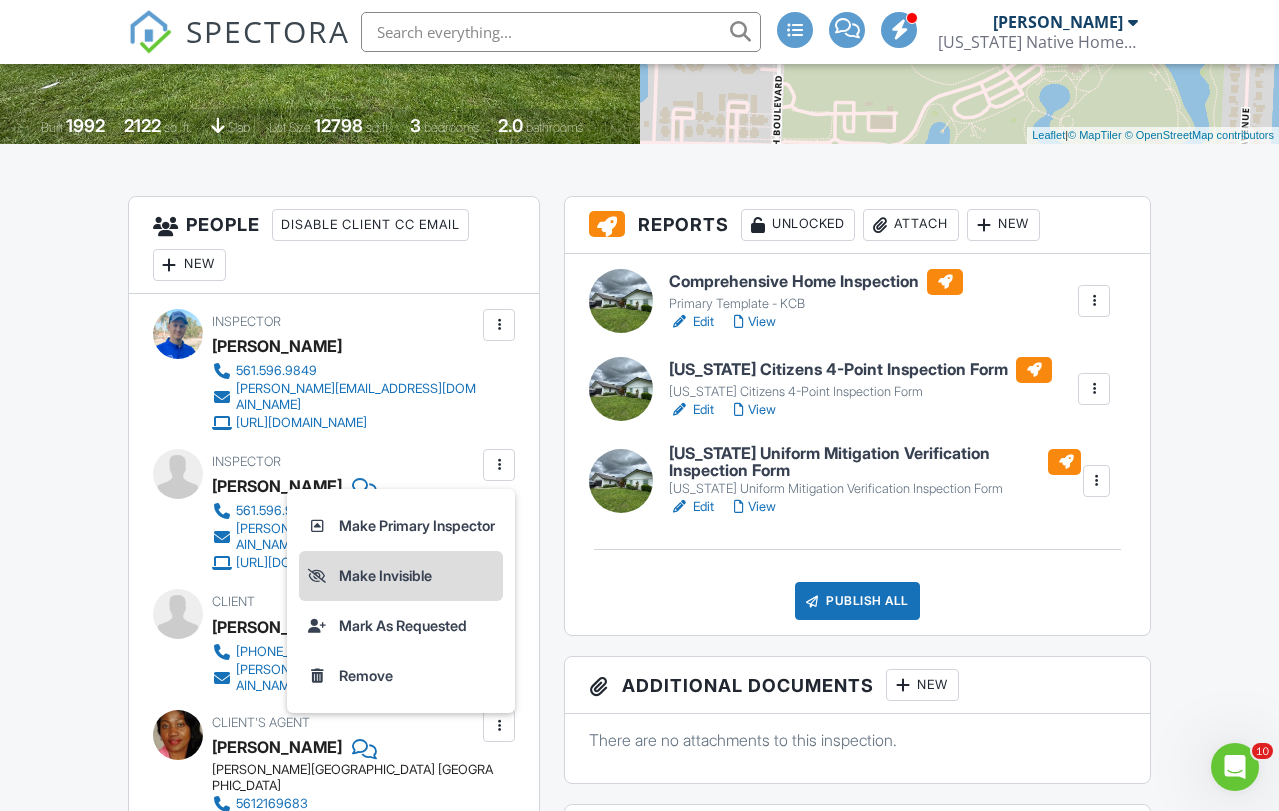click on "Make Invisible" at bounding box center [401, 576] 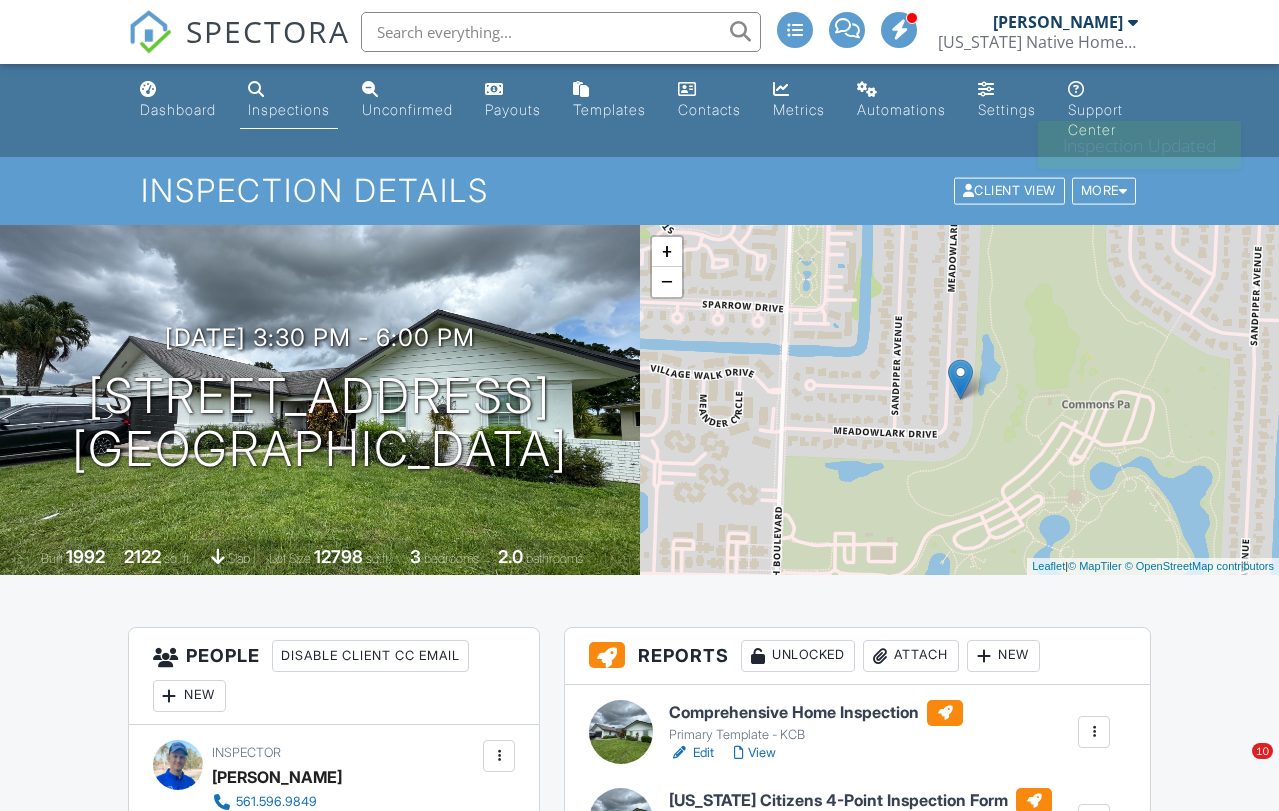 scroll, scrollTop: 0, scrollLeft: 0, axis: both 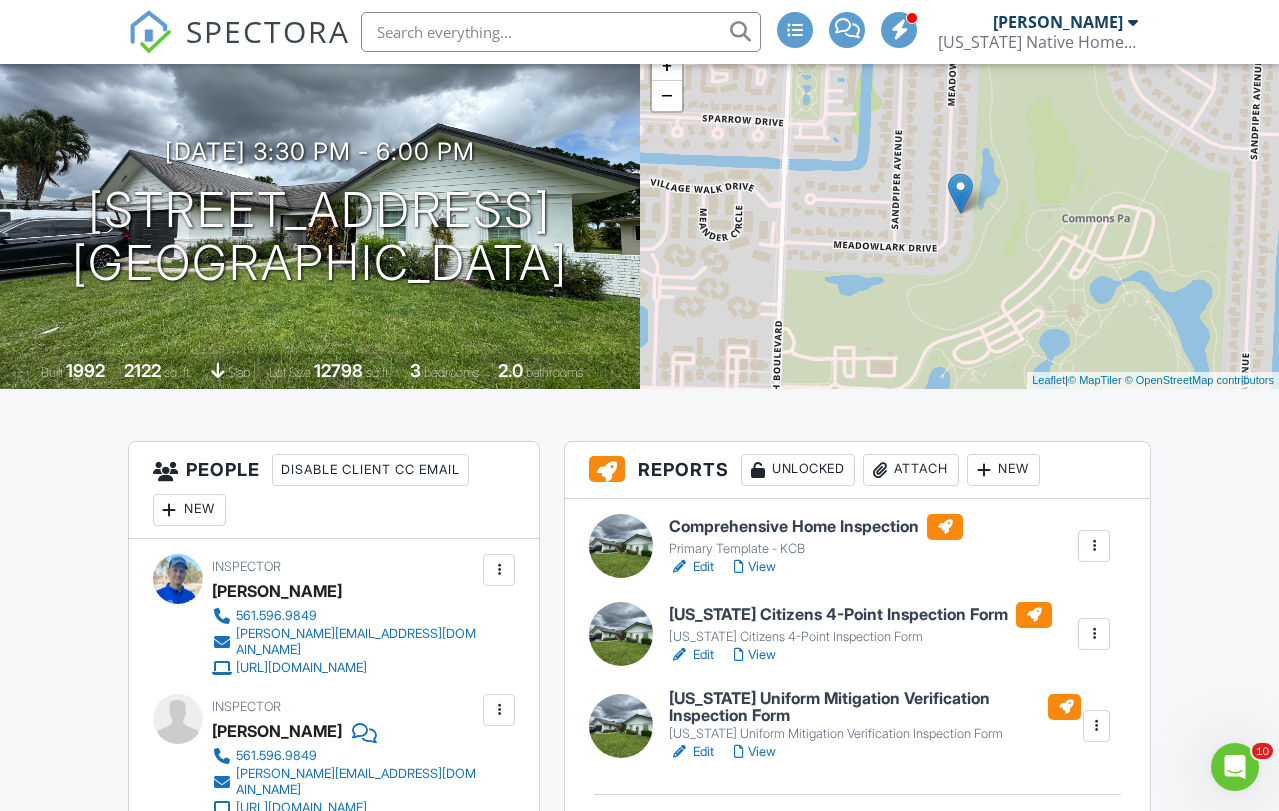 click on "Attach" at bounding box center (911, 470) 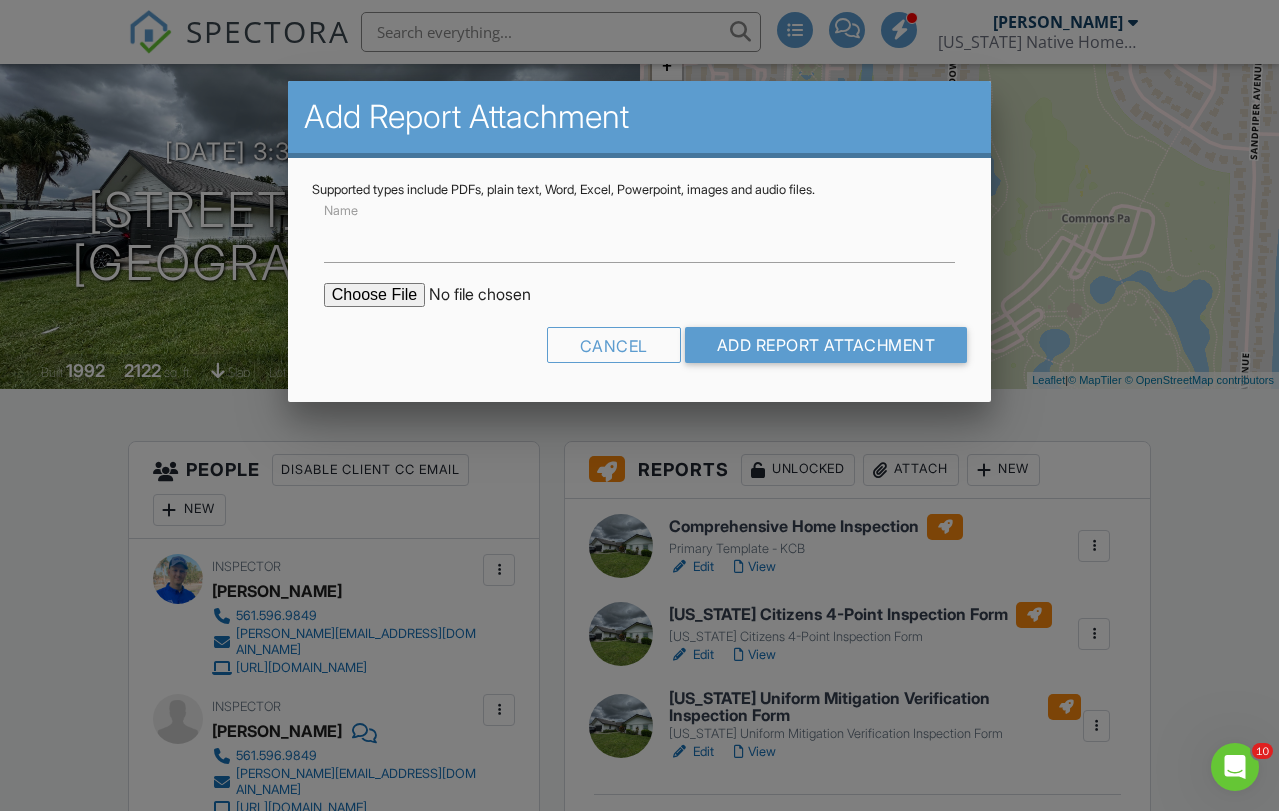 click at bounding box center (494, 295) 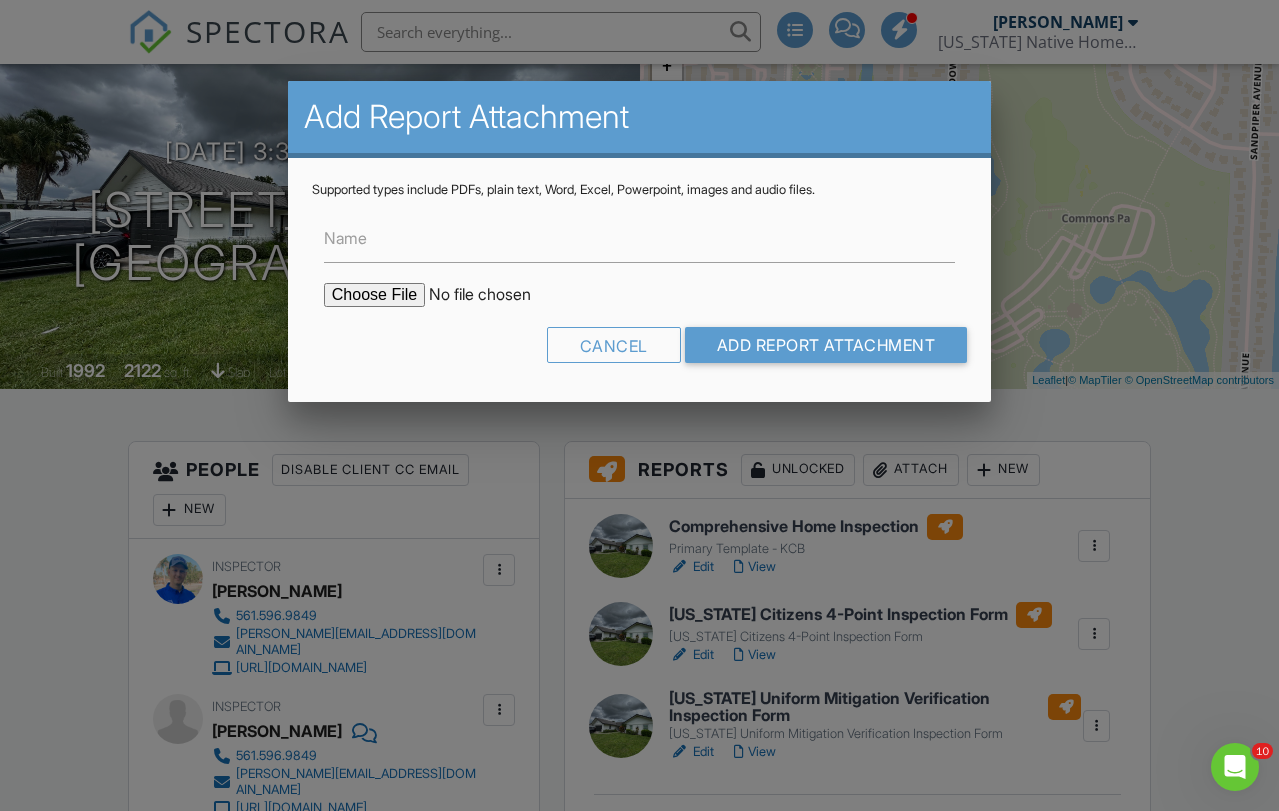 type on "C:\fakepath\134_Meadowlark_Dr___Comprehensive_Home_Inspection.pdf" 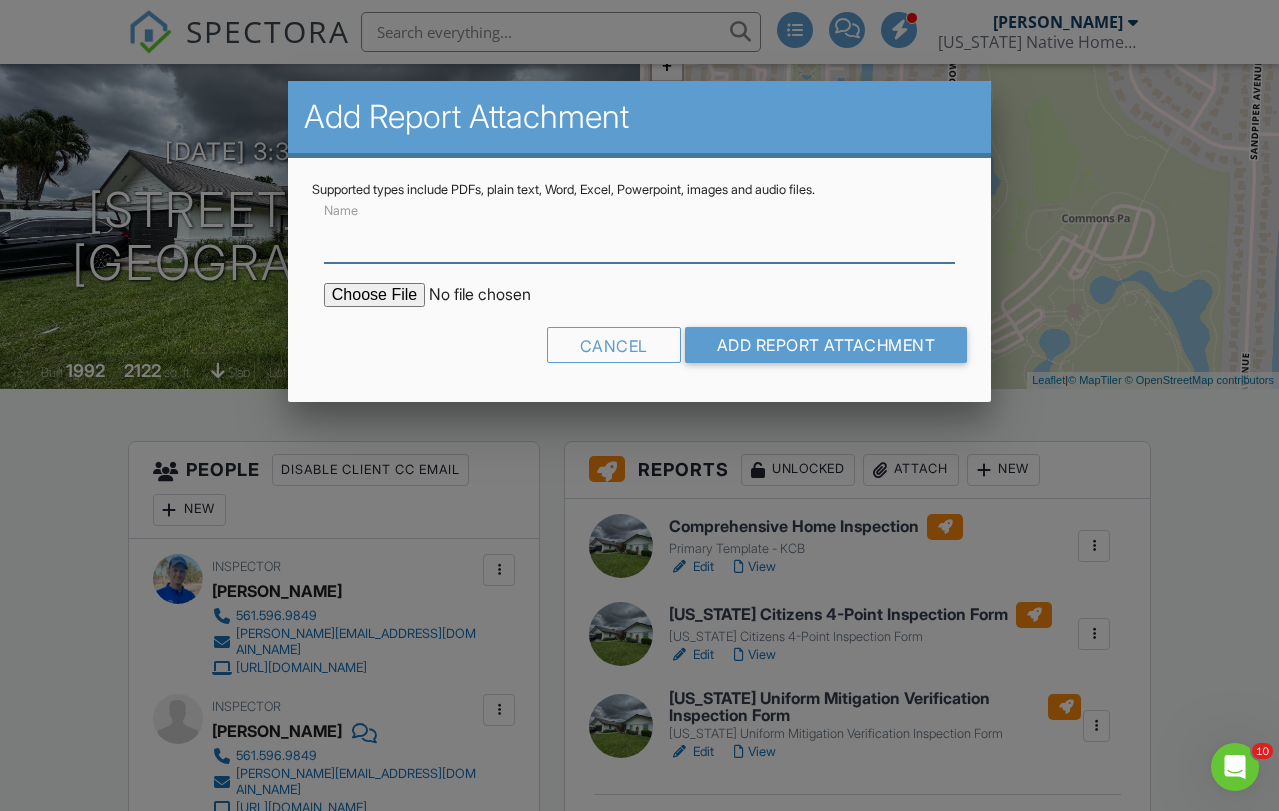 click on "Name" at bounding box center (639, 238) 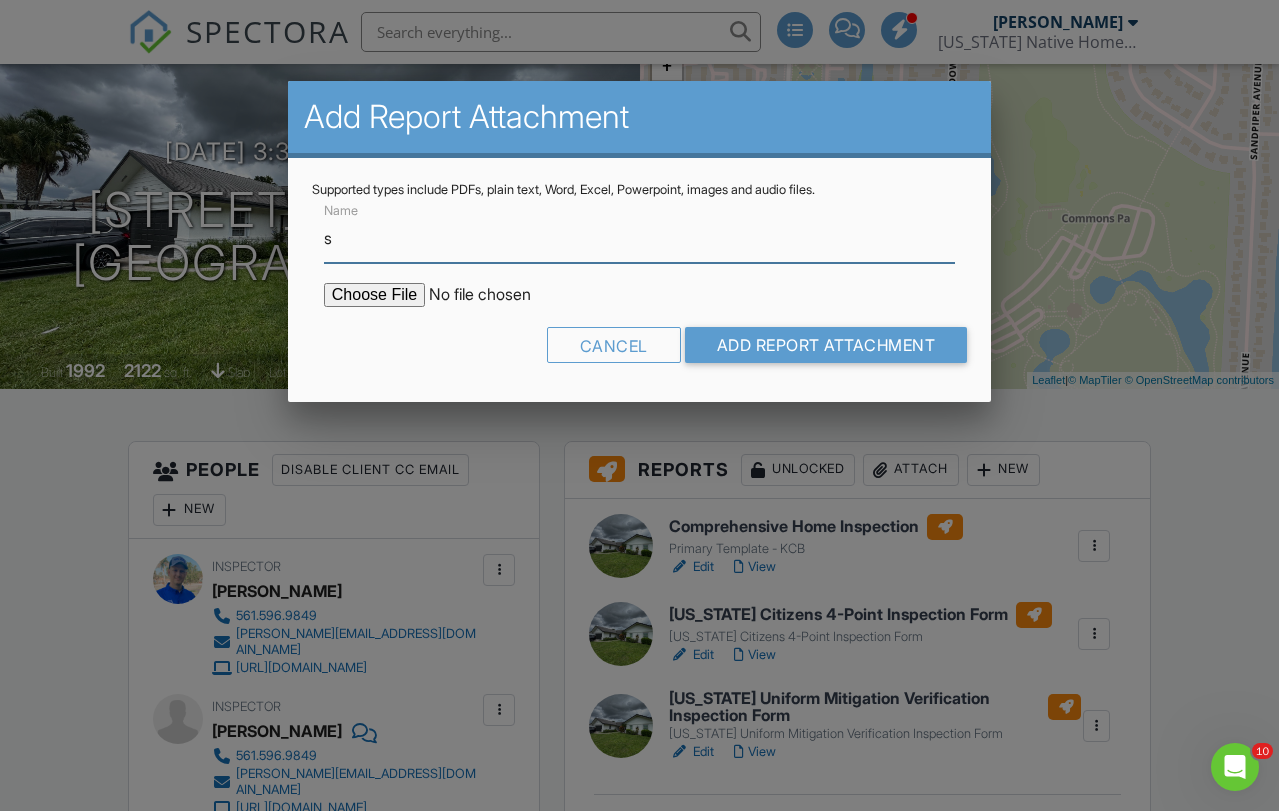 type on "Summary - VIEW FIRST!" 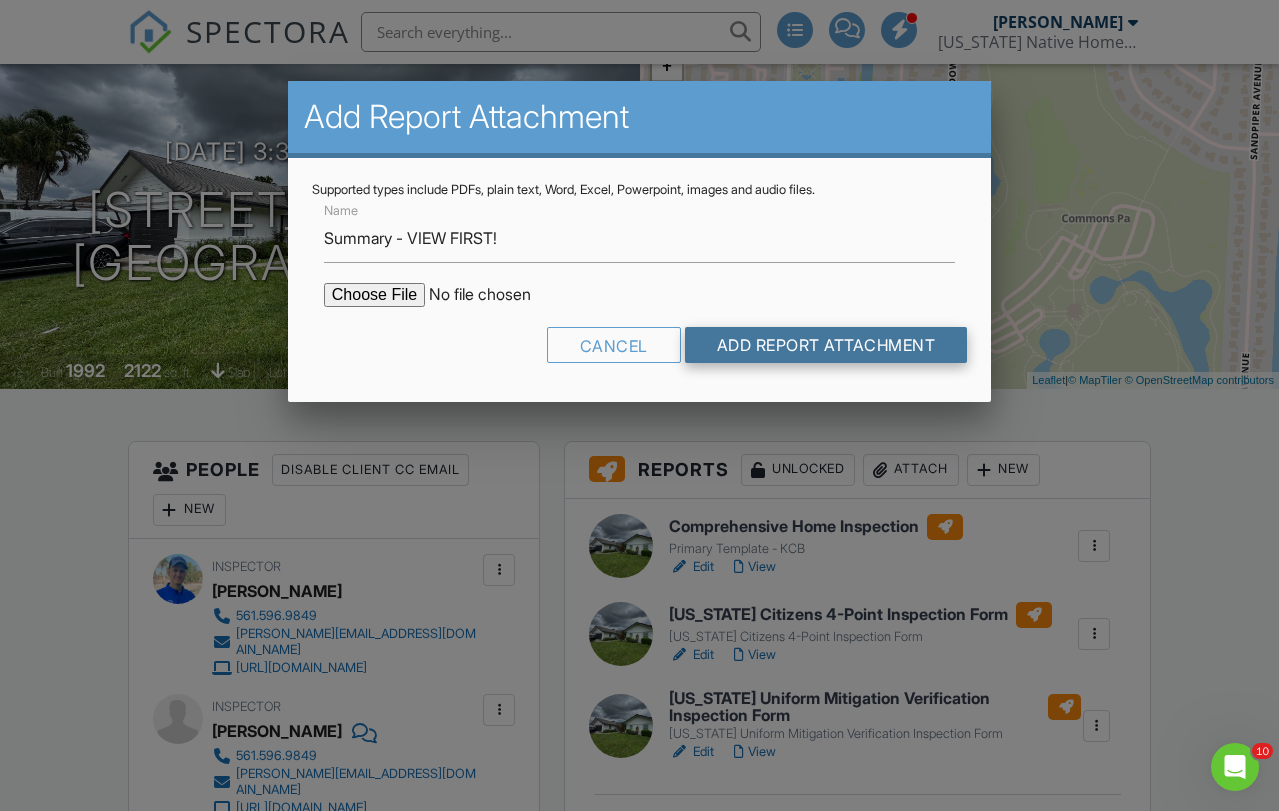 click on "Add Report Attachment" at bounding box center (826, 345) 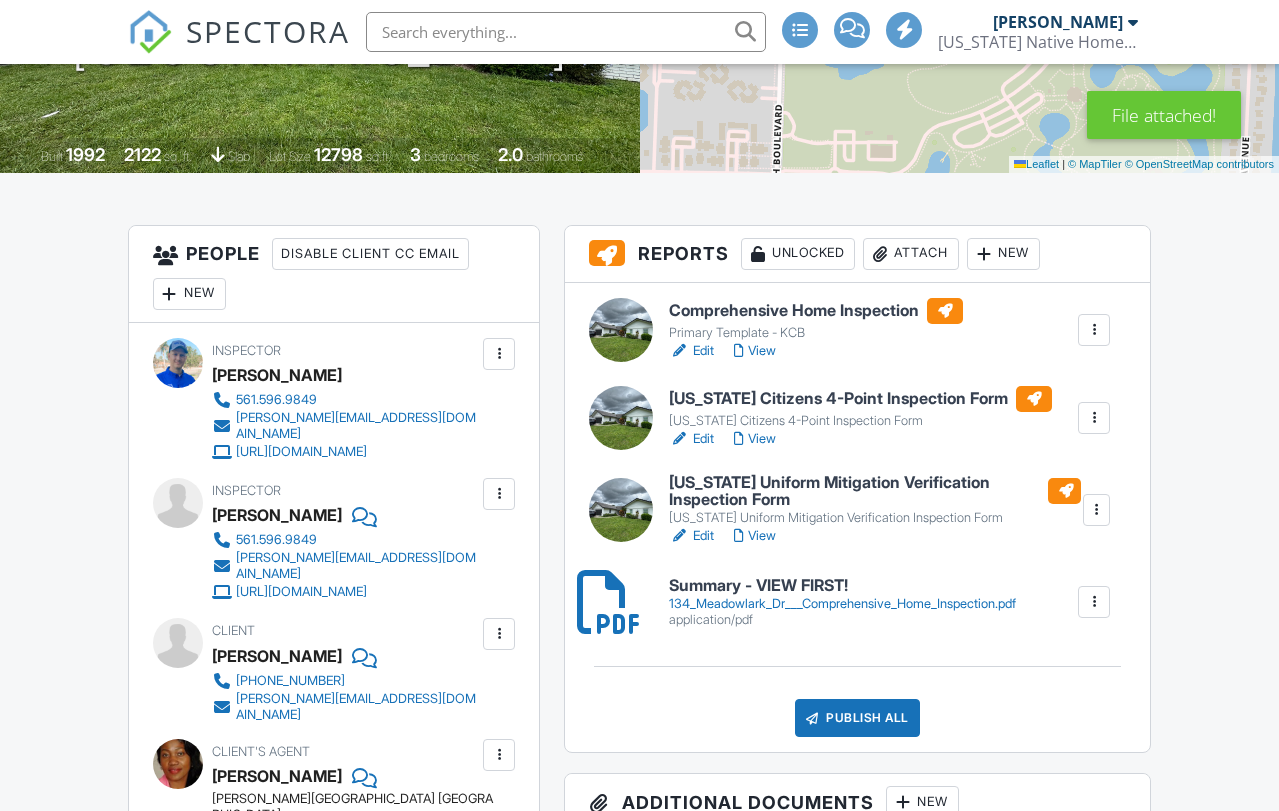 scroll, scrollTop: 402, scrollLeft: 0, axis: vertical 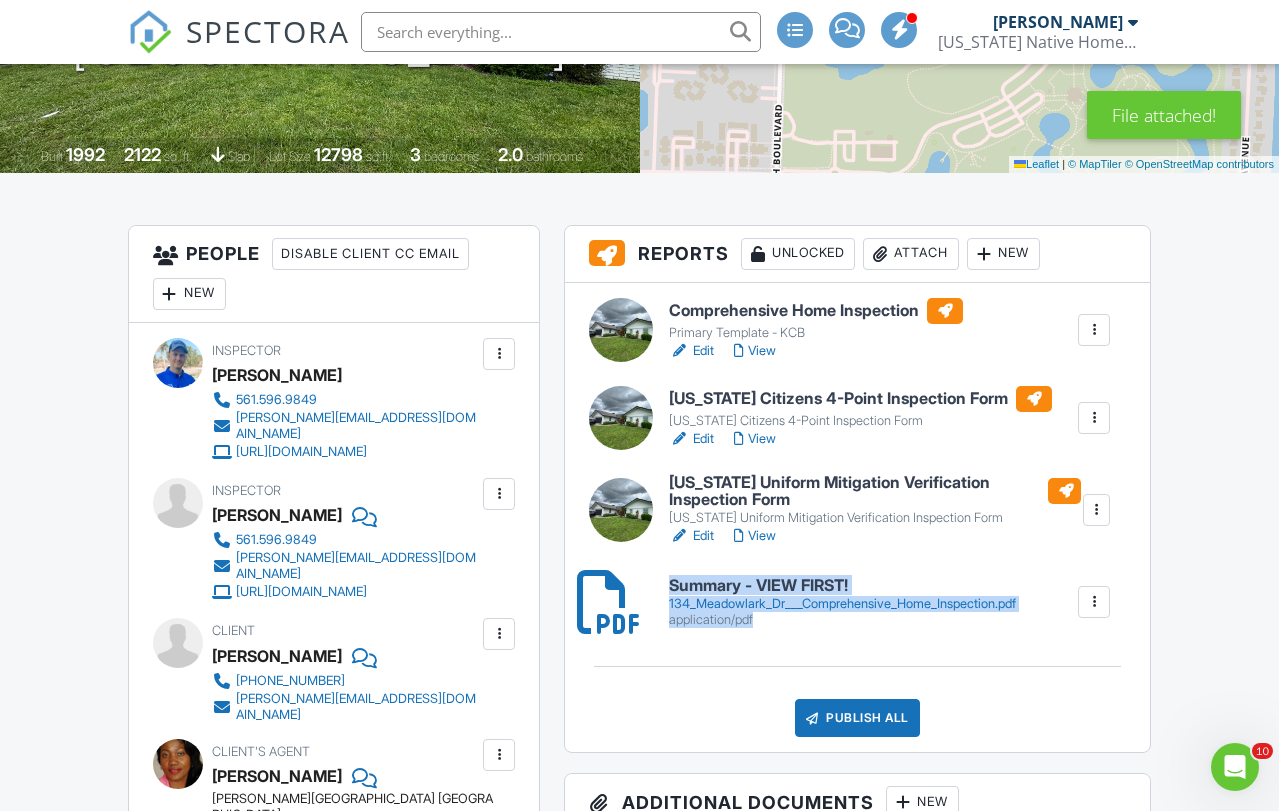 click on "Publish All" at bounding box center (857, 718) 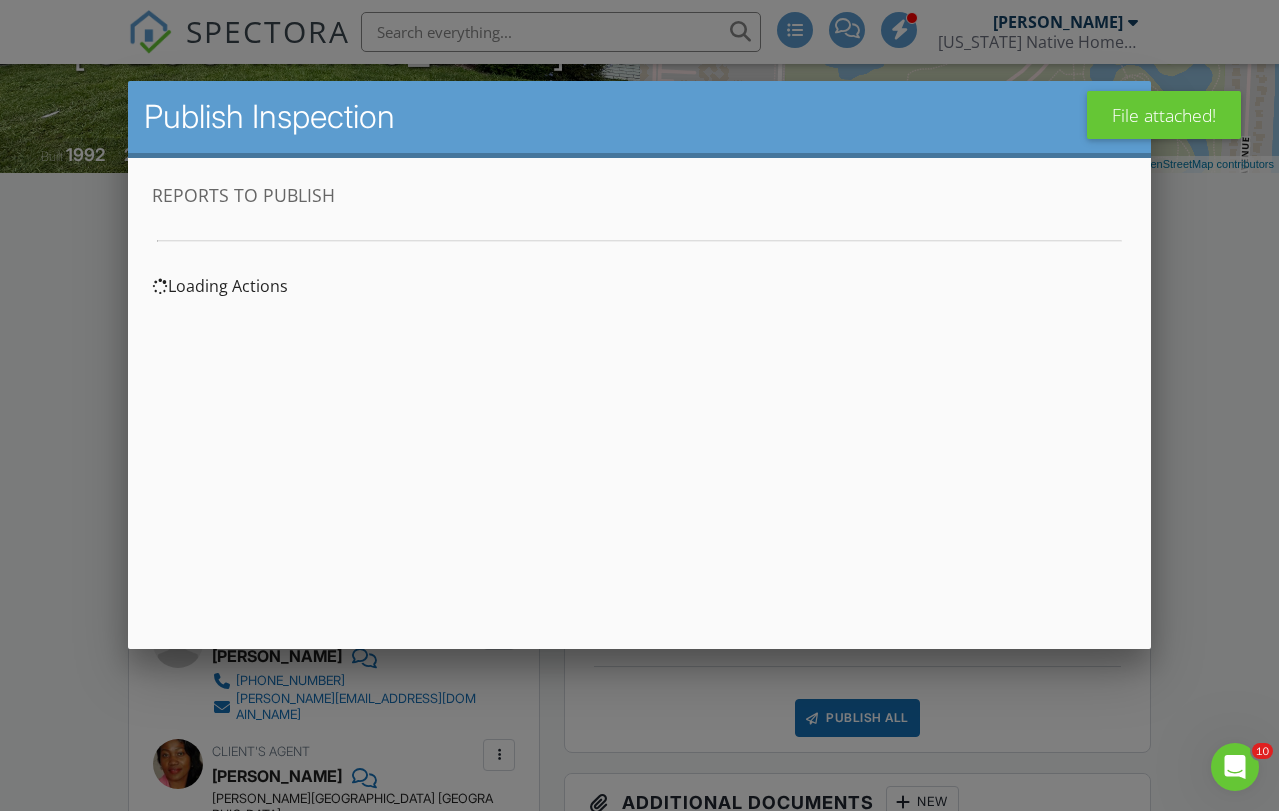 scroll, scrollTop: 0, scrollLeft: 0, axis: both 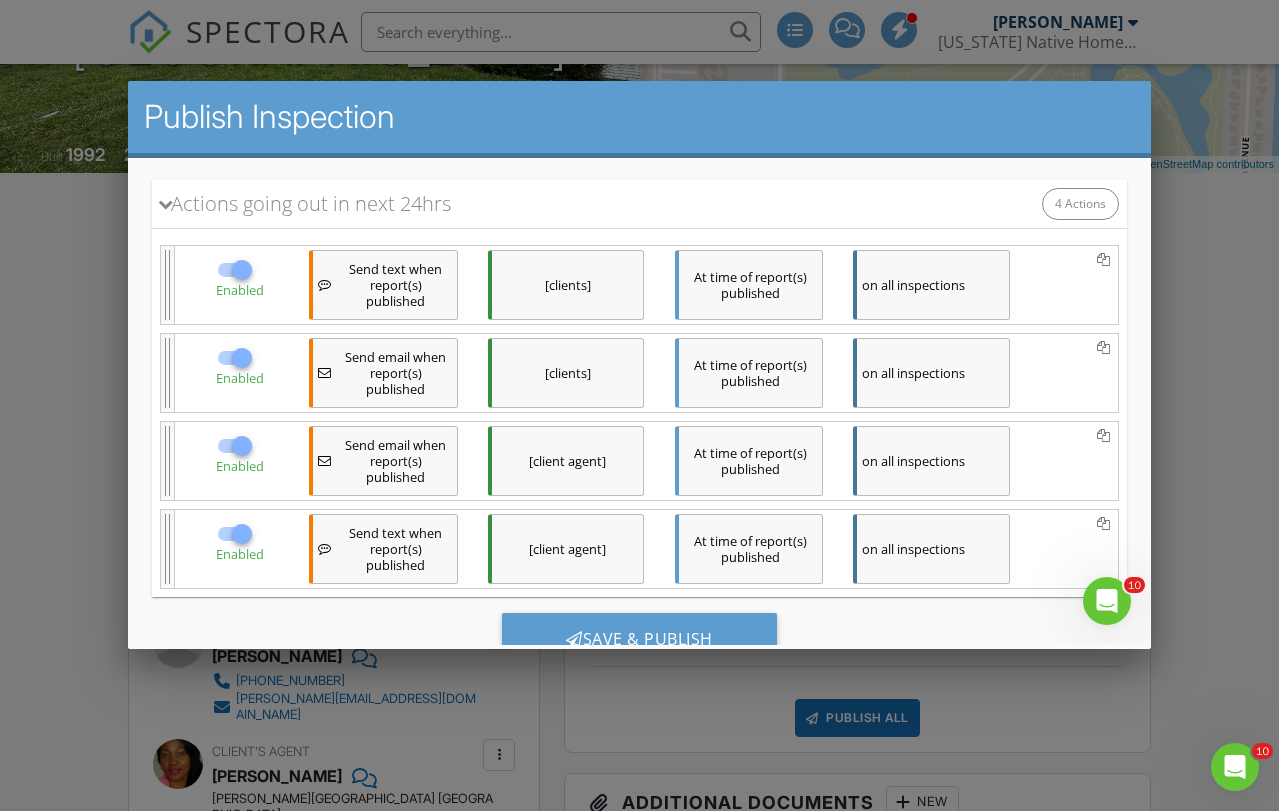 click on "on all inspections" at bounding box center [930, 285] 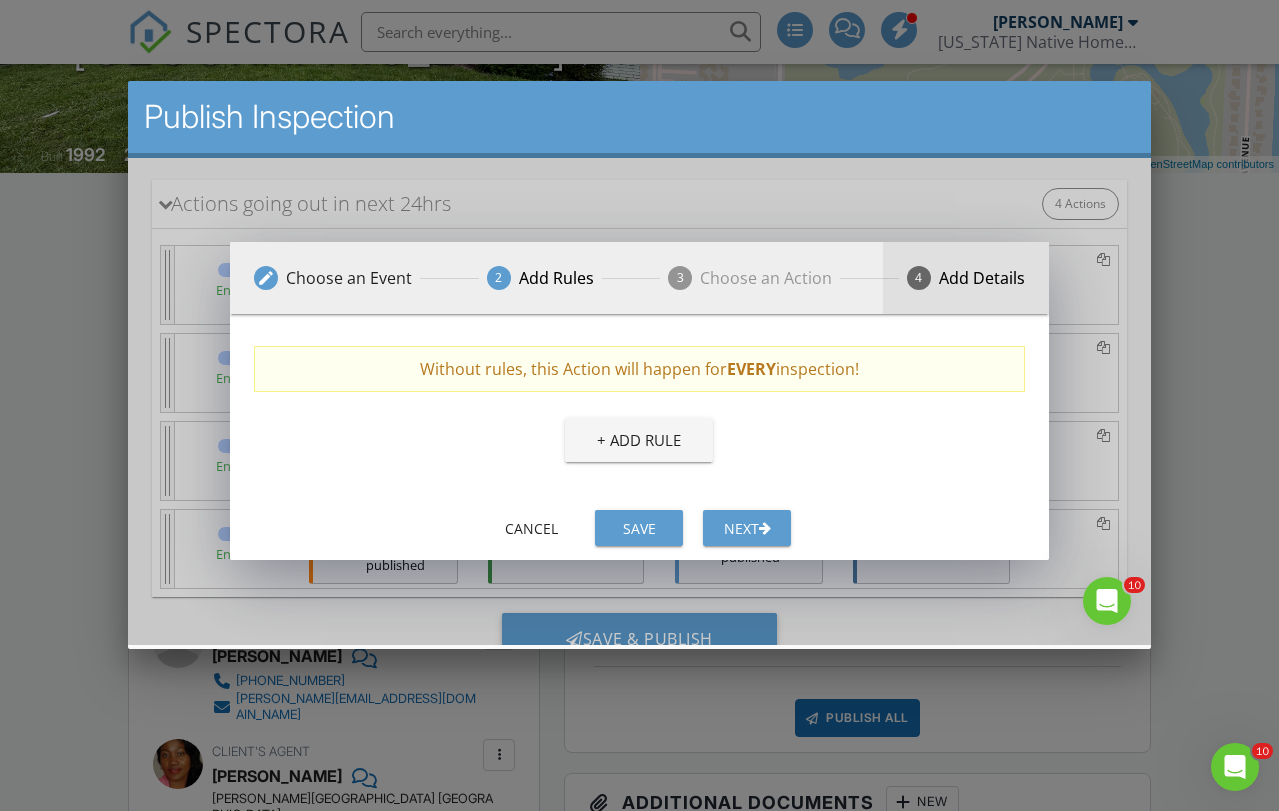 click on "Add Details" at bounding box center [981, 278] 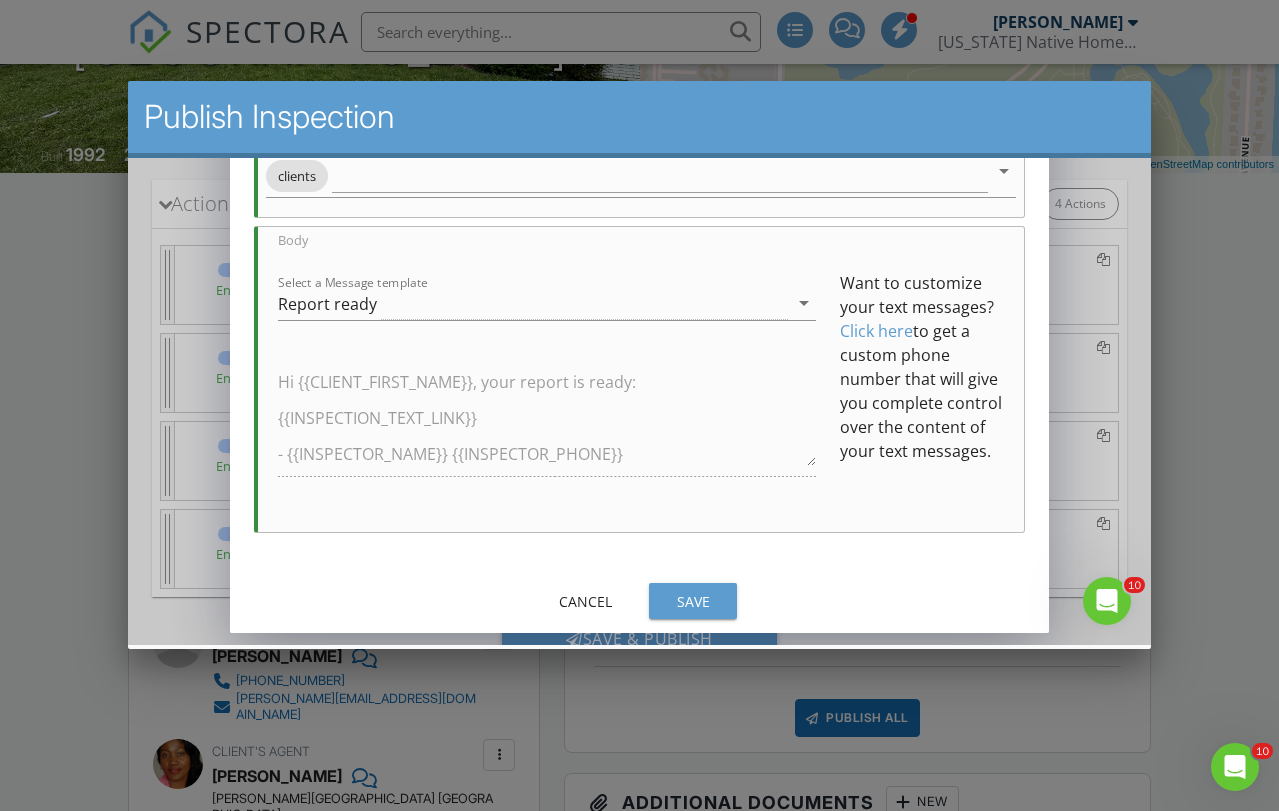 scroll, scrollTop: 0, scrollLeft: 0, axis: both 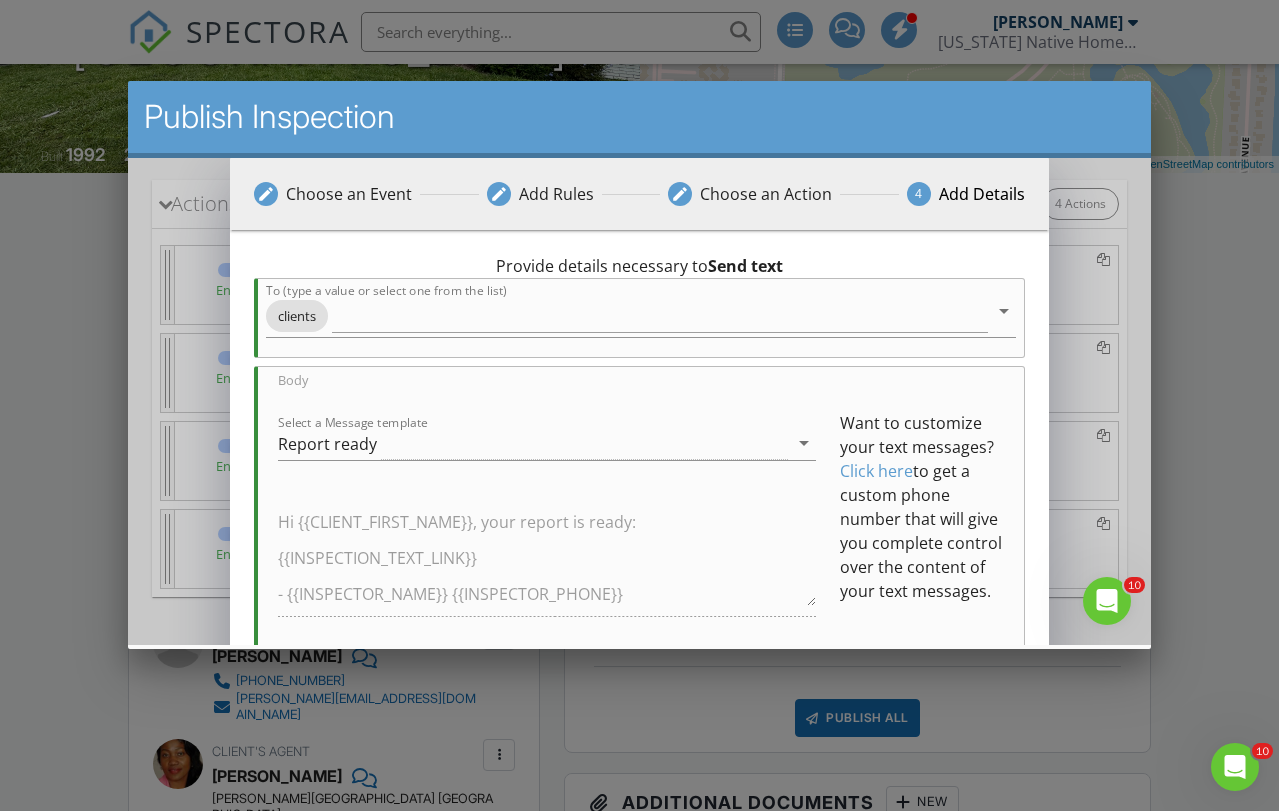click on "edit
Choose an Event
edit
Add Rules
edit
Choose an Action
4
Add Details
0   hours arrow_drop_down   After arrow_drop_down   Report(s) Published arrow_drop_down   check_box_outline_blank Only trigger once     check_box_outline_blank Send even when notifications disabled   check_box_outline_blank Send during certain hours only     check_box_outline_blank Do not send on weekends
Without rules, this Action will happen for
EVERY  inspection!
+ Add Rule    Action Name (Optional) Send text when report(s) published   Send text arrow_drop_down
Provide details necessary to
Send text   To (type a value or select one from the list) clients arrow_drop_down                       Body   Select a Message template Report ready arrow_drop_down
Want to customize your text messages?
Click here" at bounding box center [638, 471] 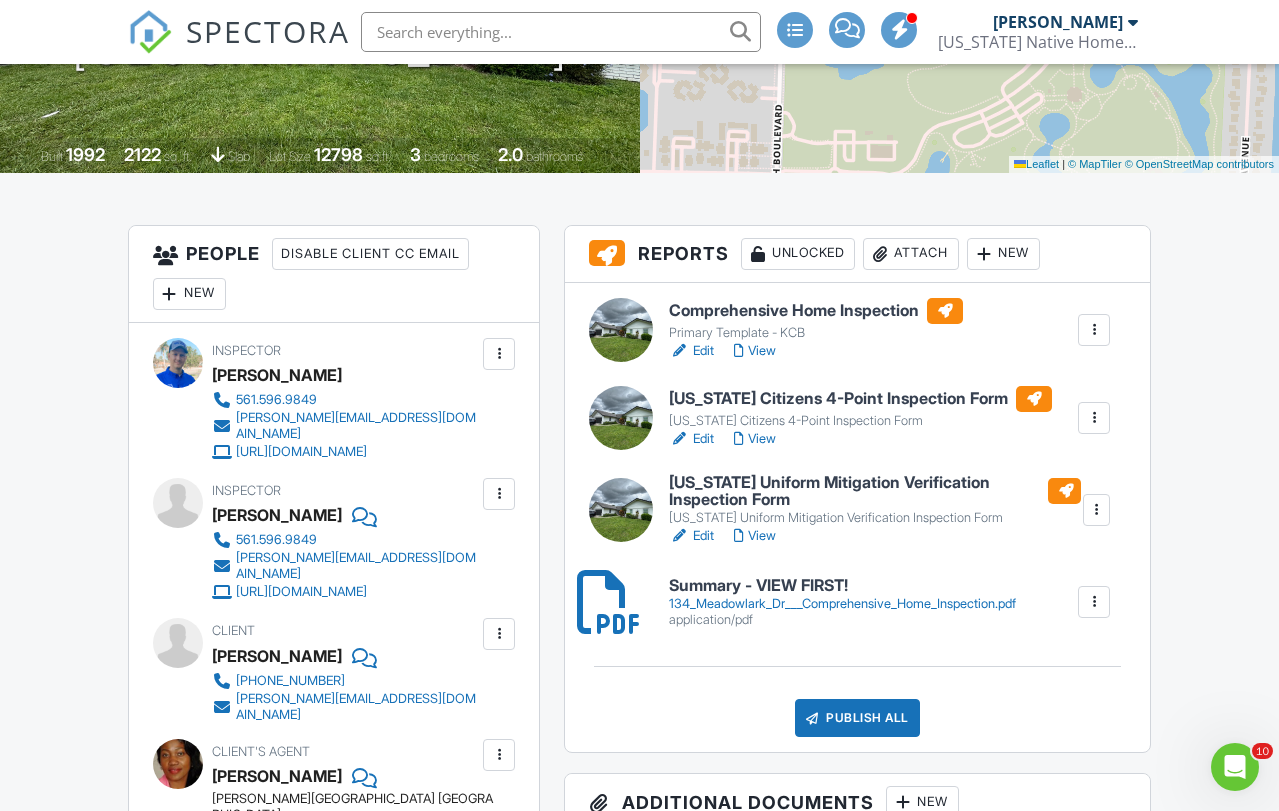 scroll, scrollTop: 0, scrollLeft: 0, axis: both 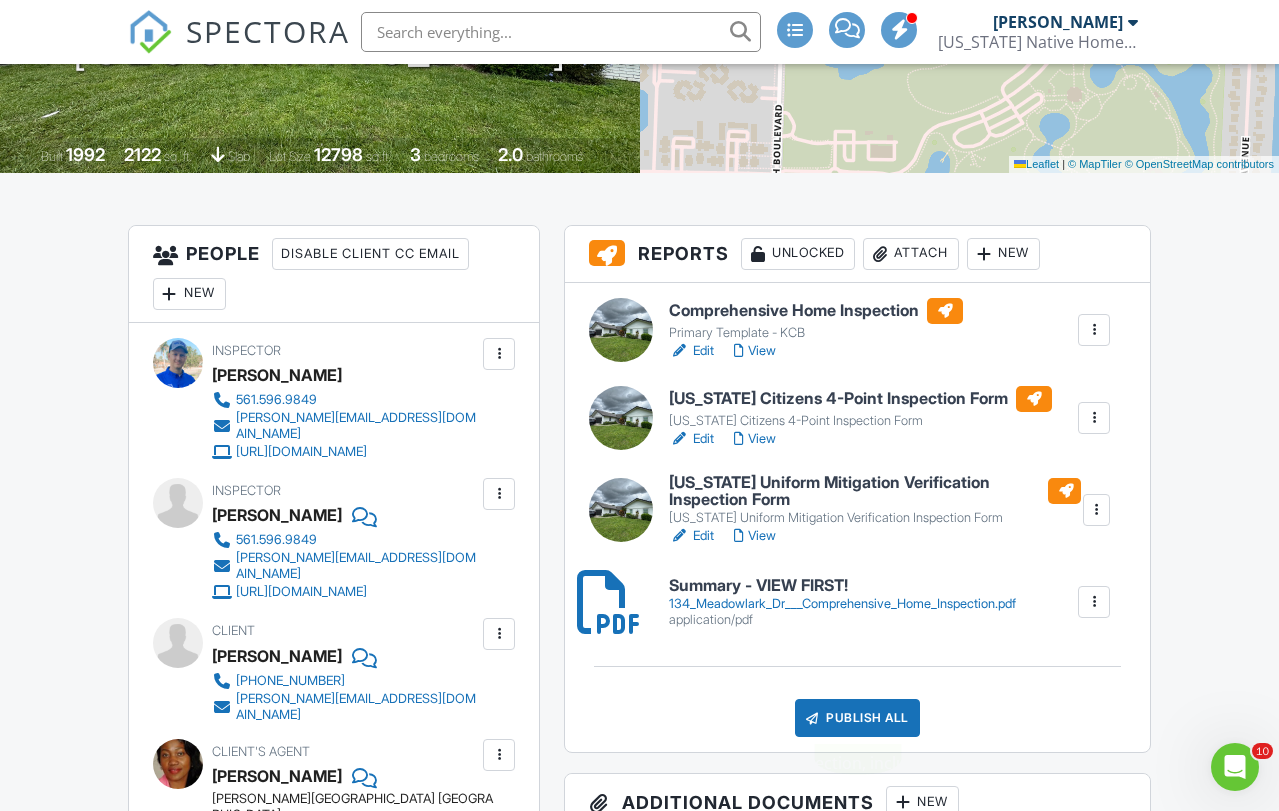 click on "Publish All" at bounding box center [857, 718] 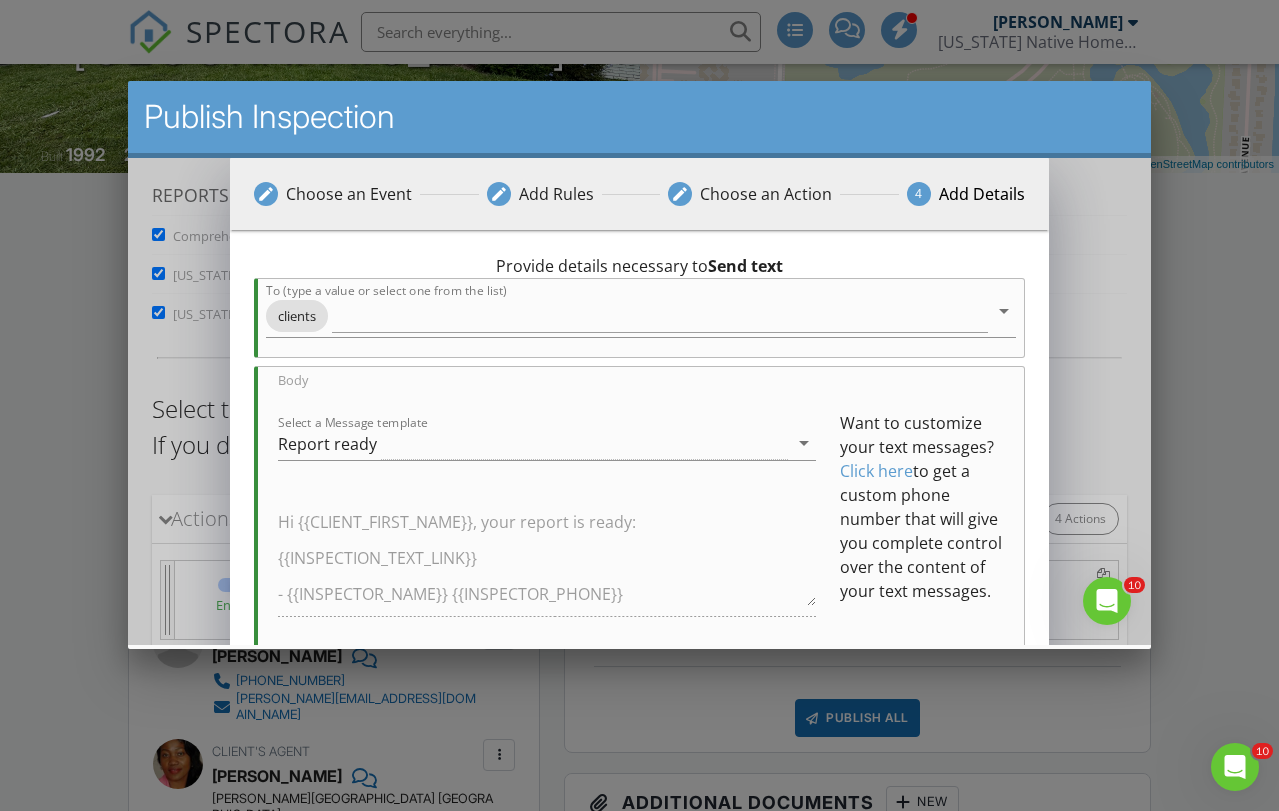 scroll, scrollTop: 140, scrollLeft: 0, axis: vertical 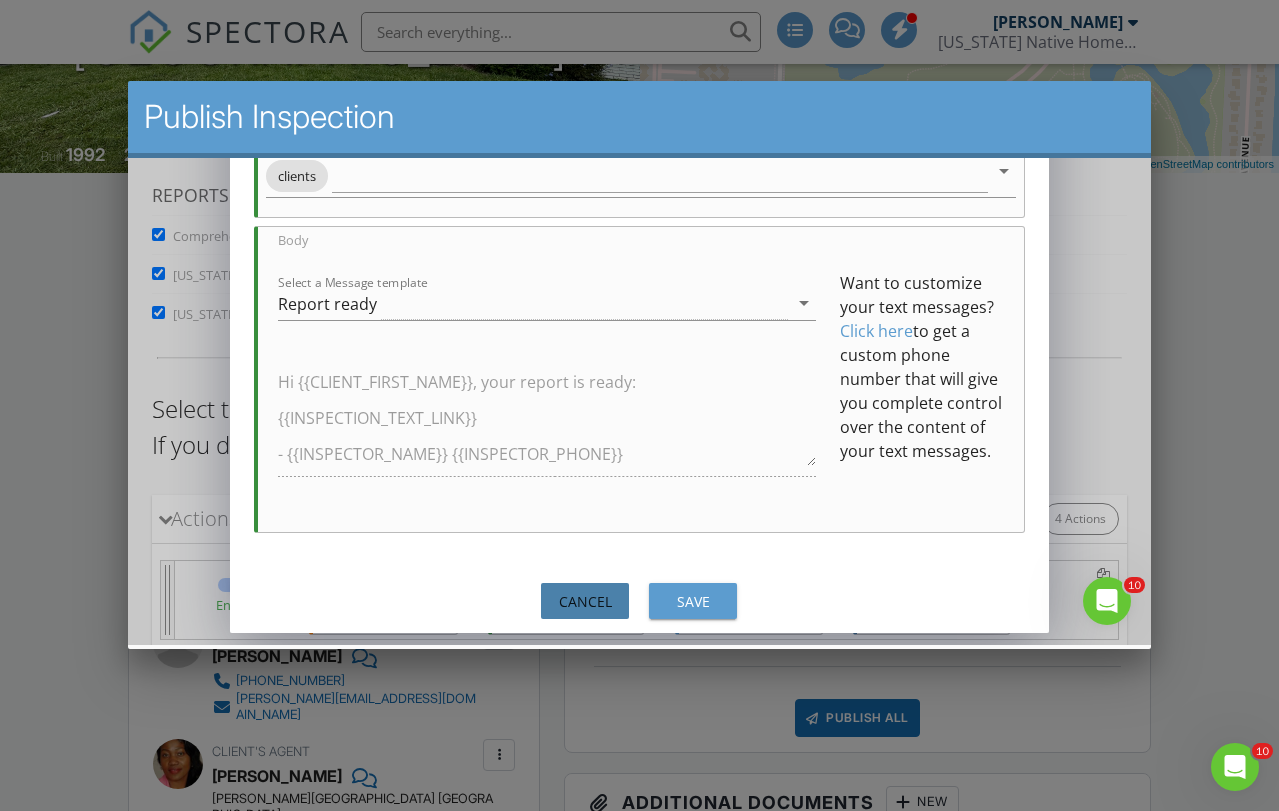 click on "Cancel" at bounding box center [584, 601] 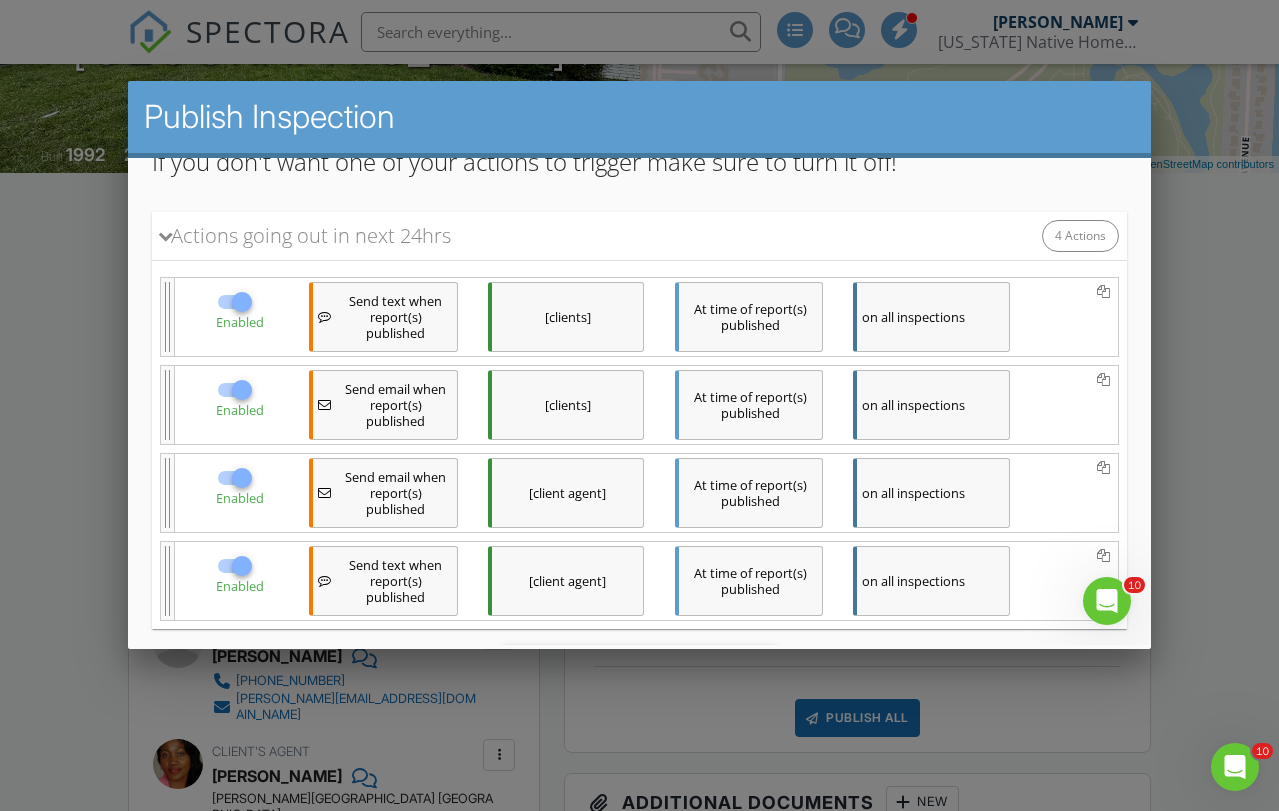 scroll, scrollTop: 311, scrollLeft: 0, axis: vertical 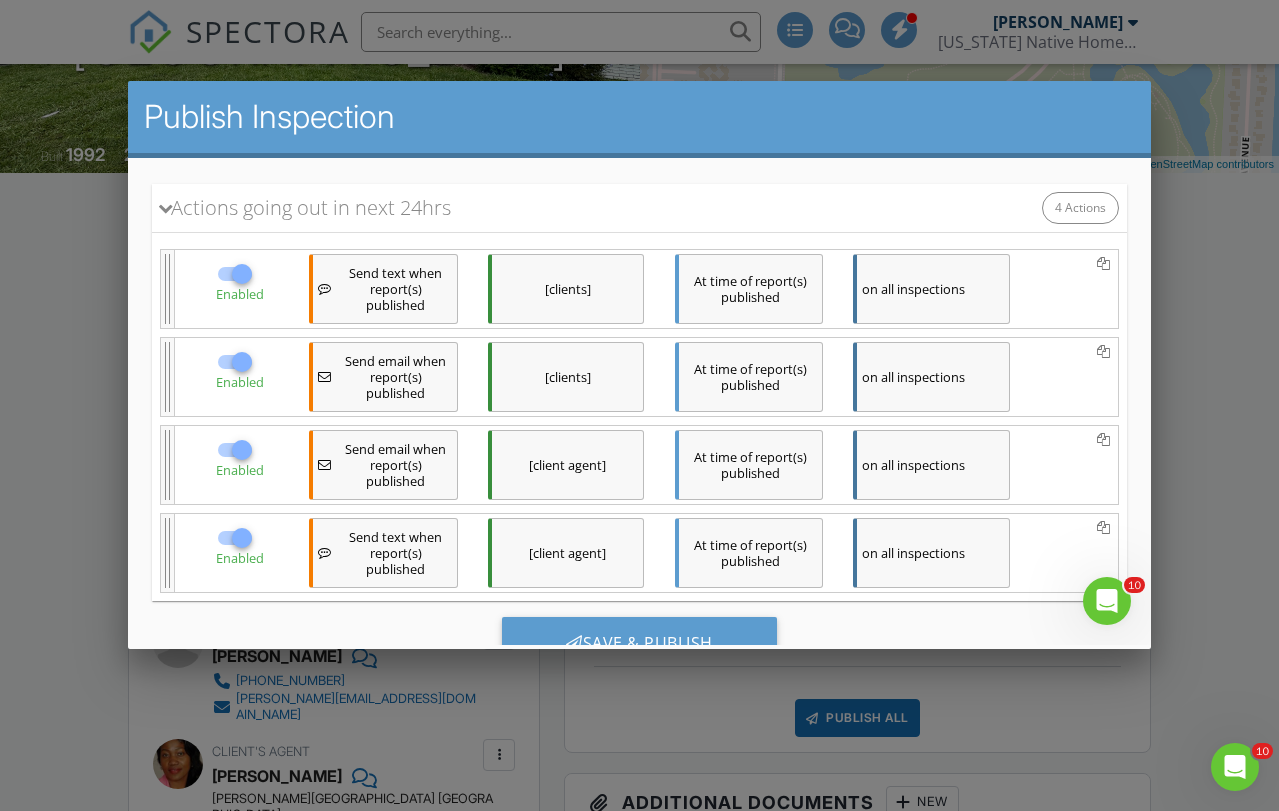 click on "on all inspections" at bounding box center (930, 377) 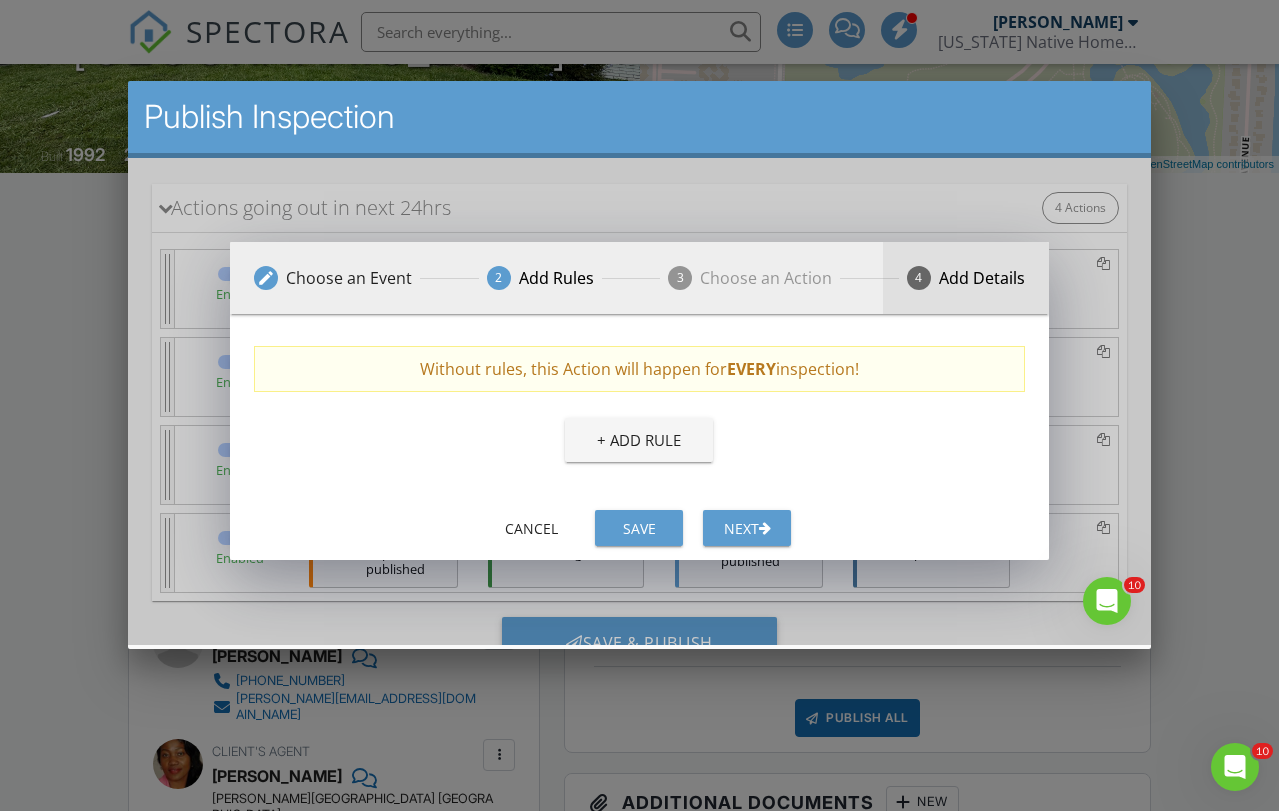 click on "4
Add Details" at bounding box center (965, 278) 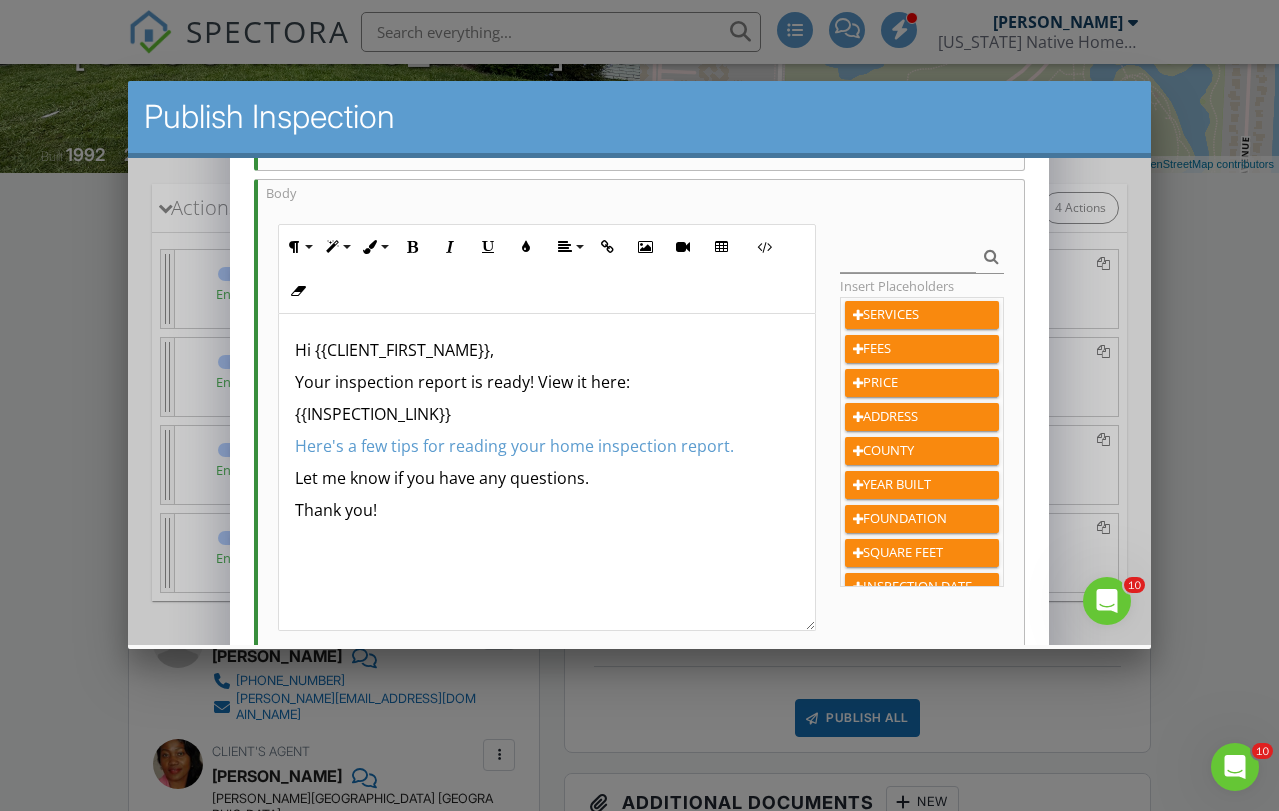 scroll, scrollTop: 349, scrollLeft: 0, axis: vertical 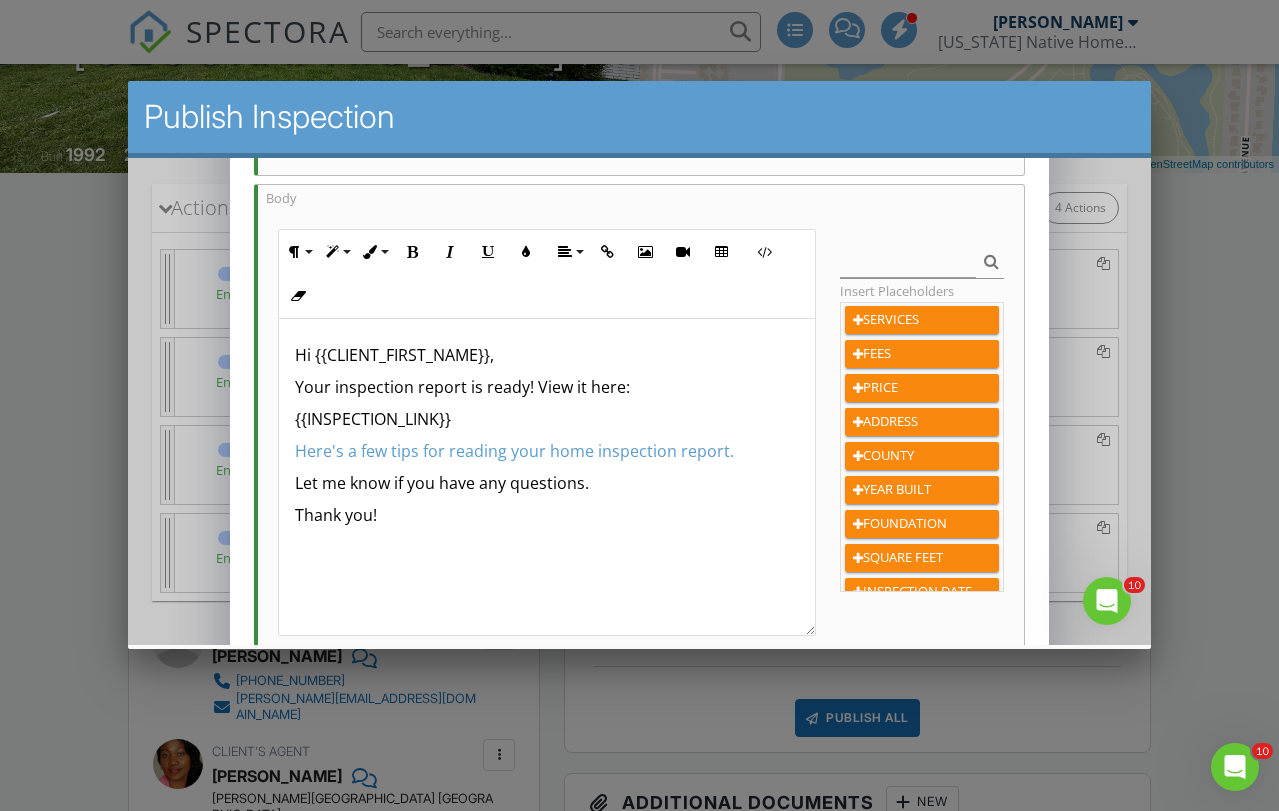 click on "Your inspection report is ready! View it here:" at bounding box center (546, 387) 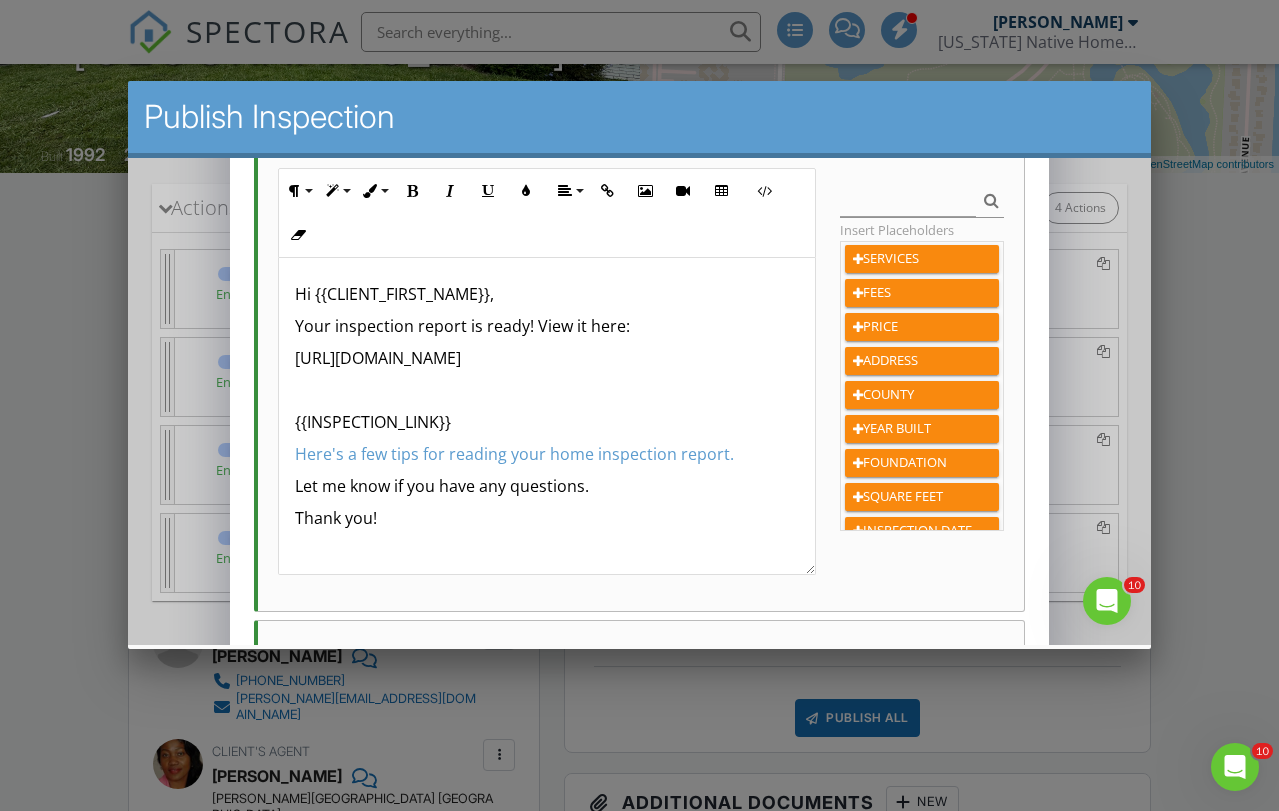 scroll, scrollTop: 609, scrollLeft: 0, axis: vertical 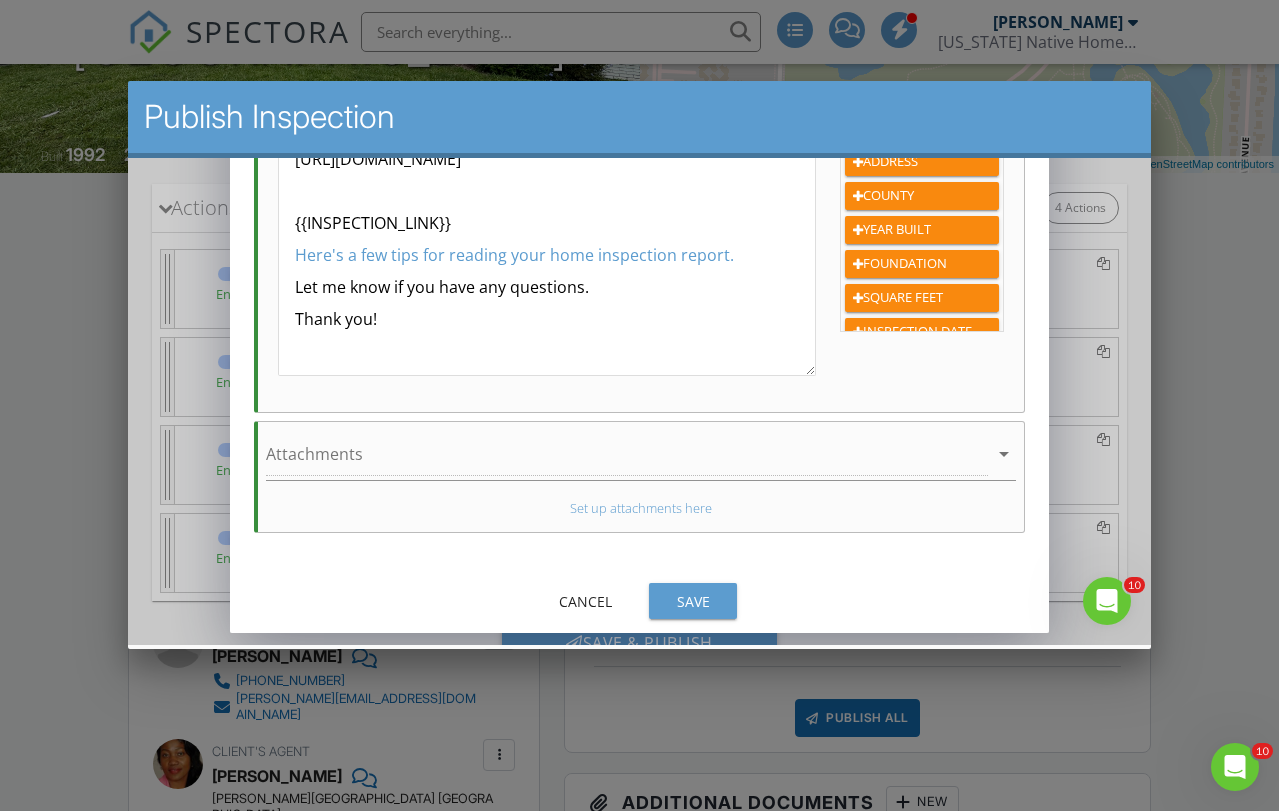 click on "Save" at bounding box center (692, 601) 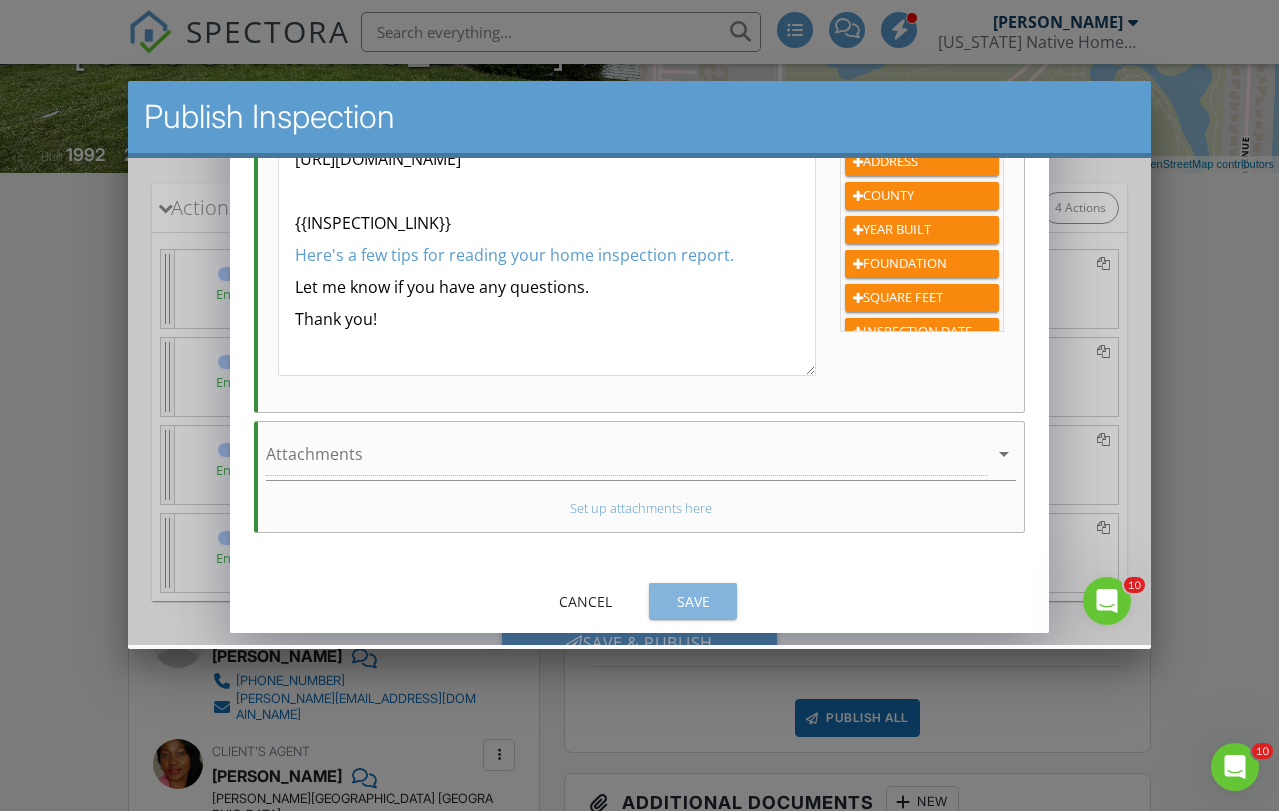 scroll, scrollTop: 565, scrollLeft: 0, axis: vertical 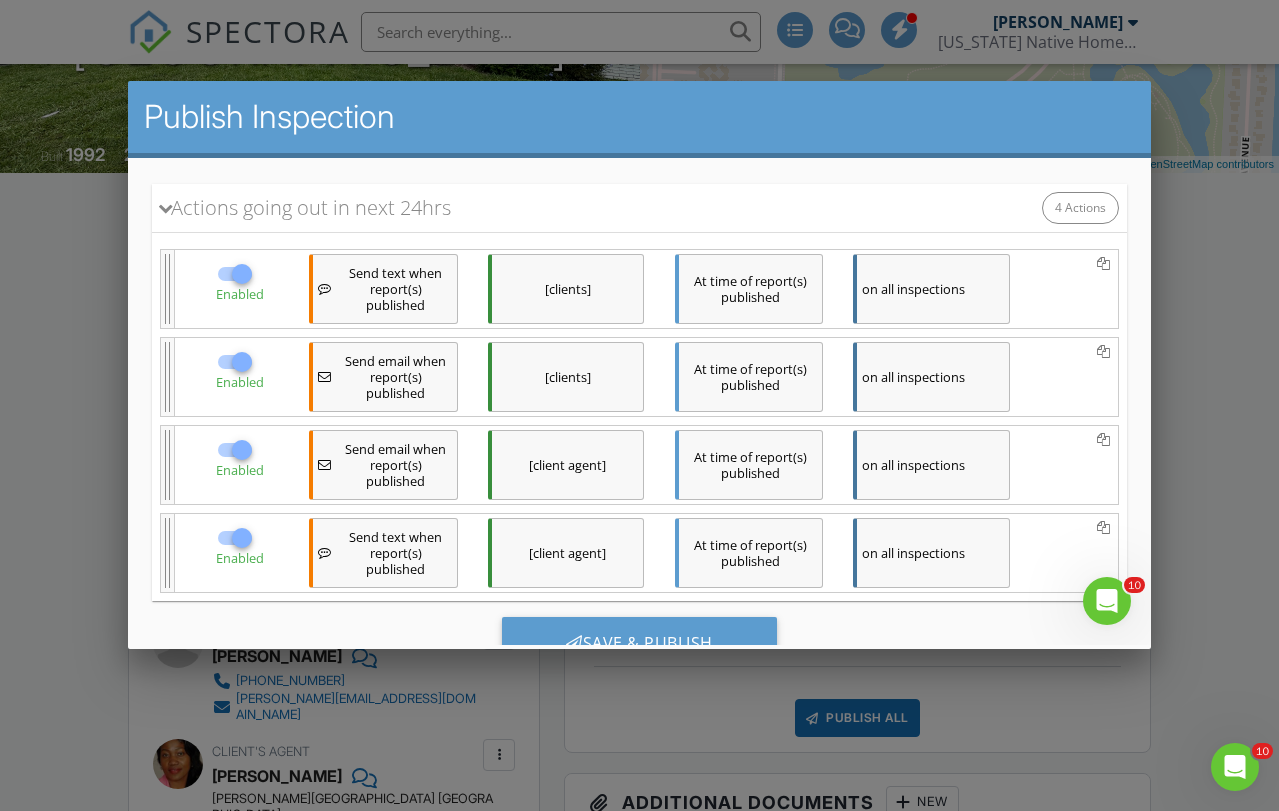 click on "on all inspections" at bounding box center (930, 465) 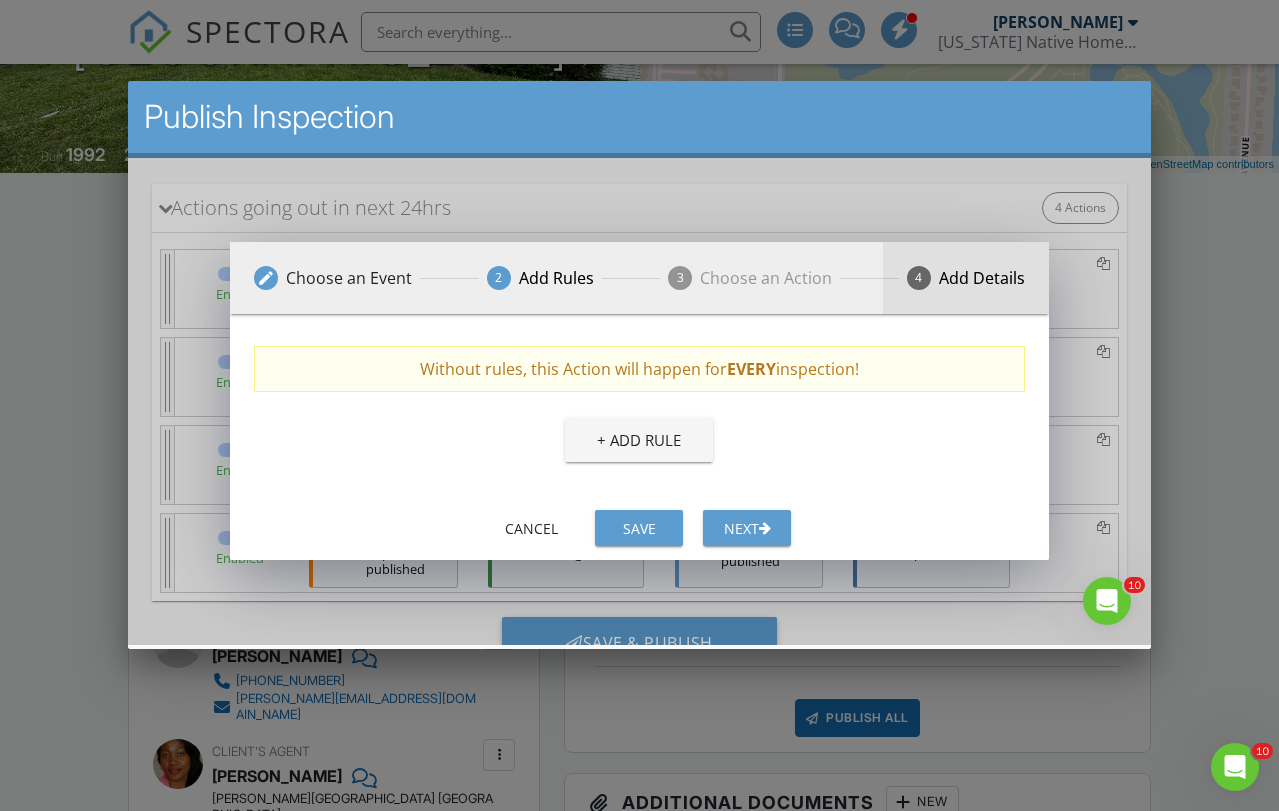 click on "4
Add Details" at bounding box center (965, 278) 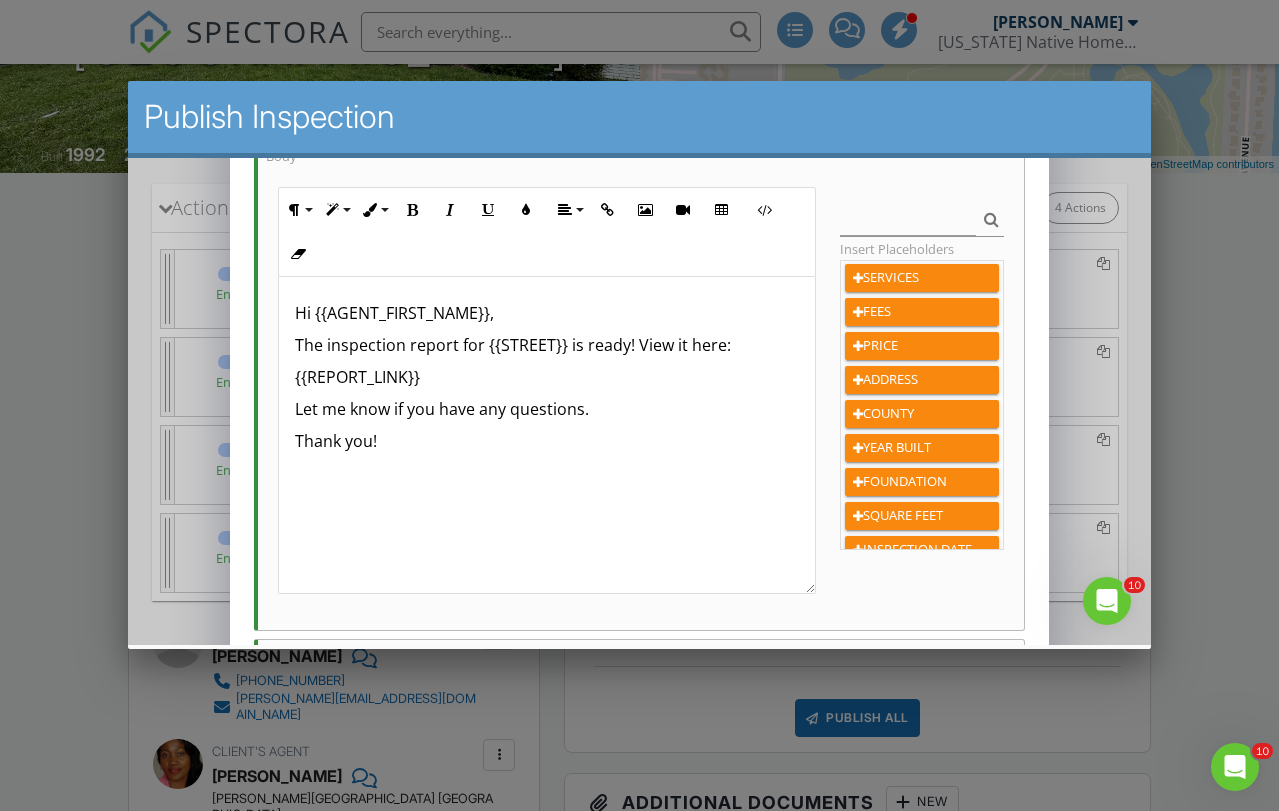scroll, scrollTop: 396, scrollLeft: 0, axis: vertical 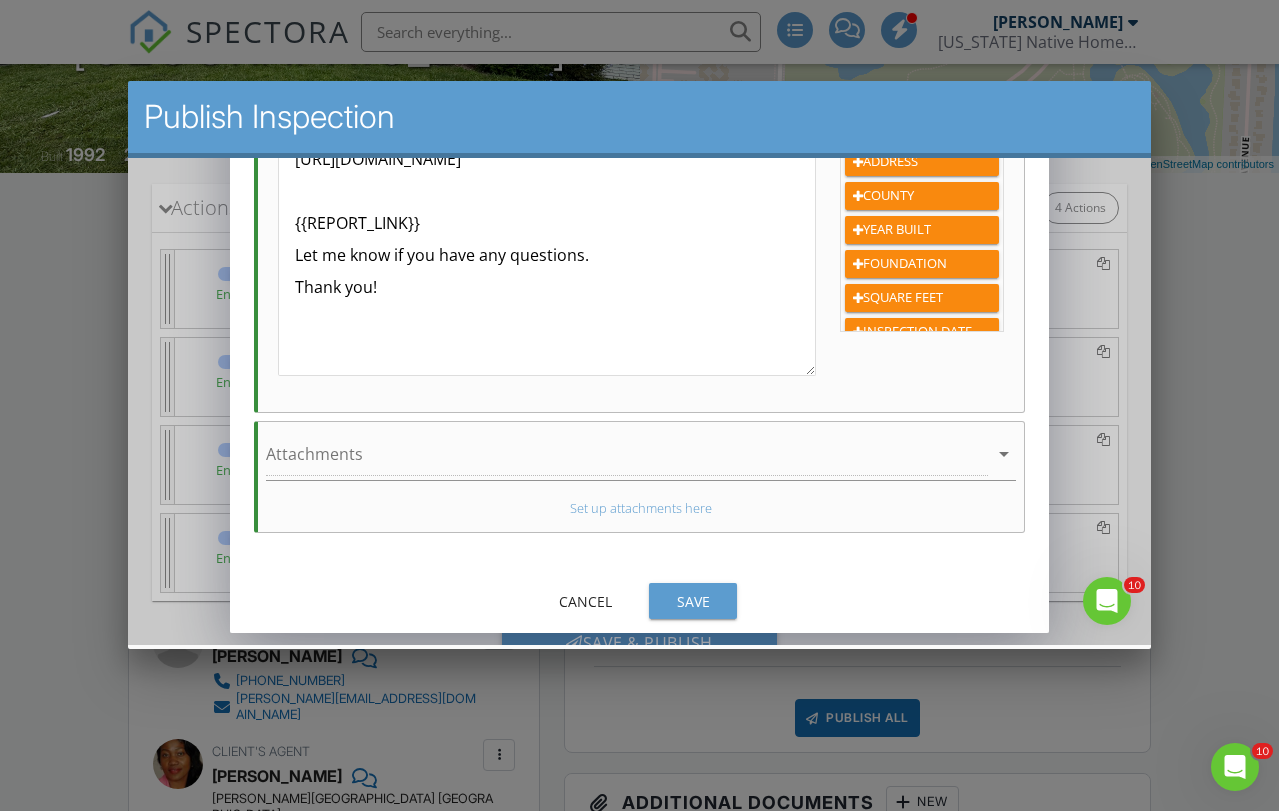 click on "Save" at bounding box center (692, 601) 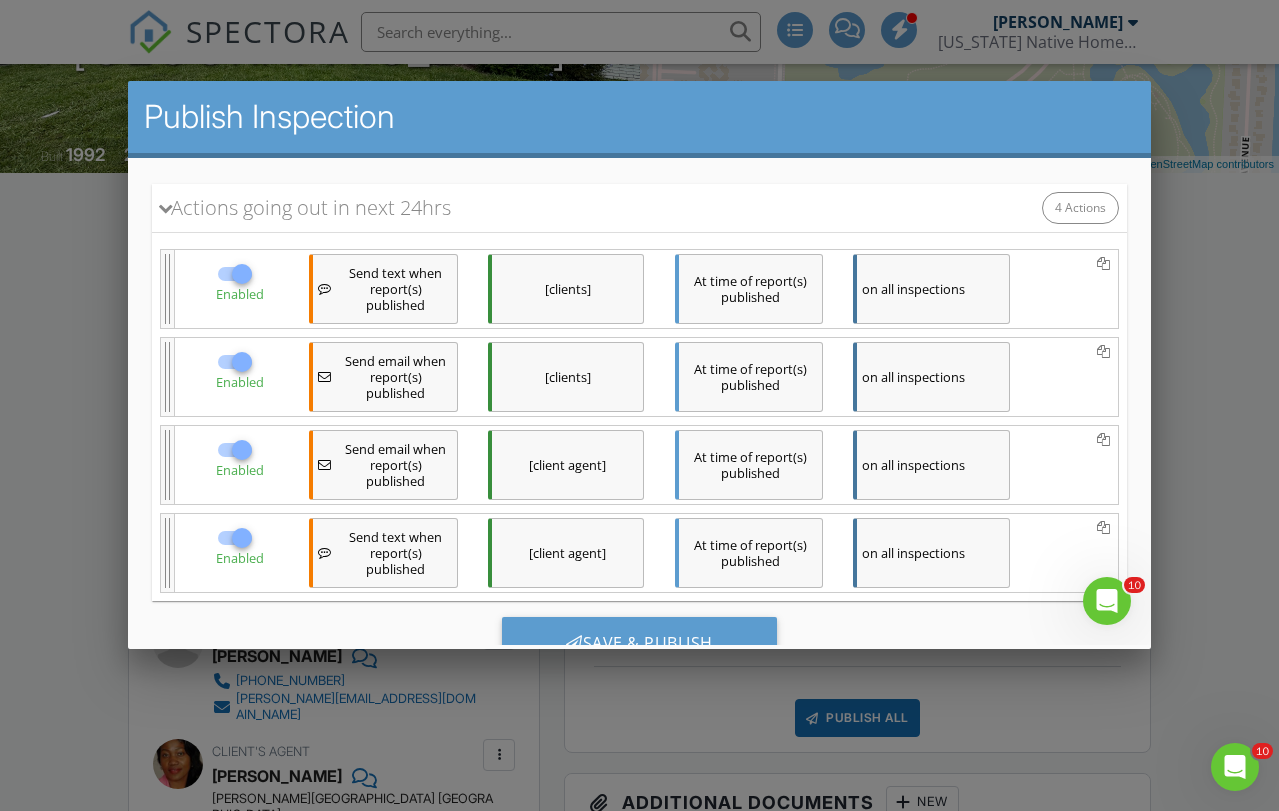 scroll, scrollTop: 565, scrollLeft: 0, axis: vertical 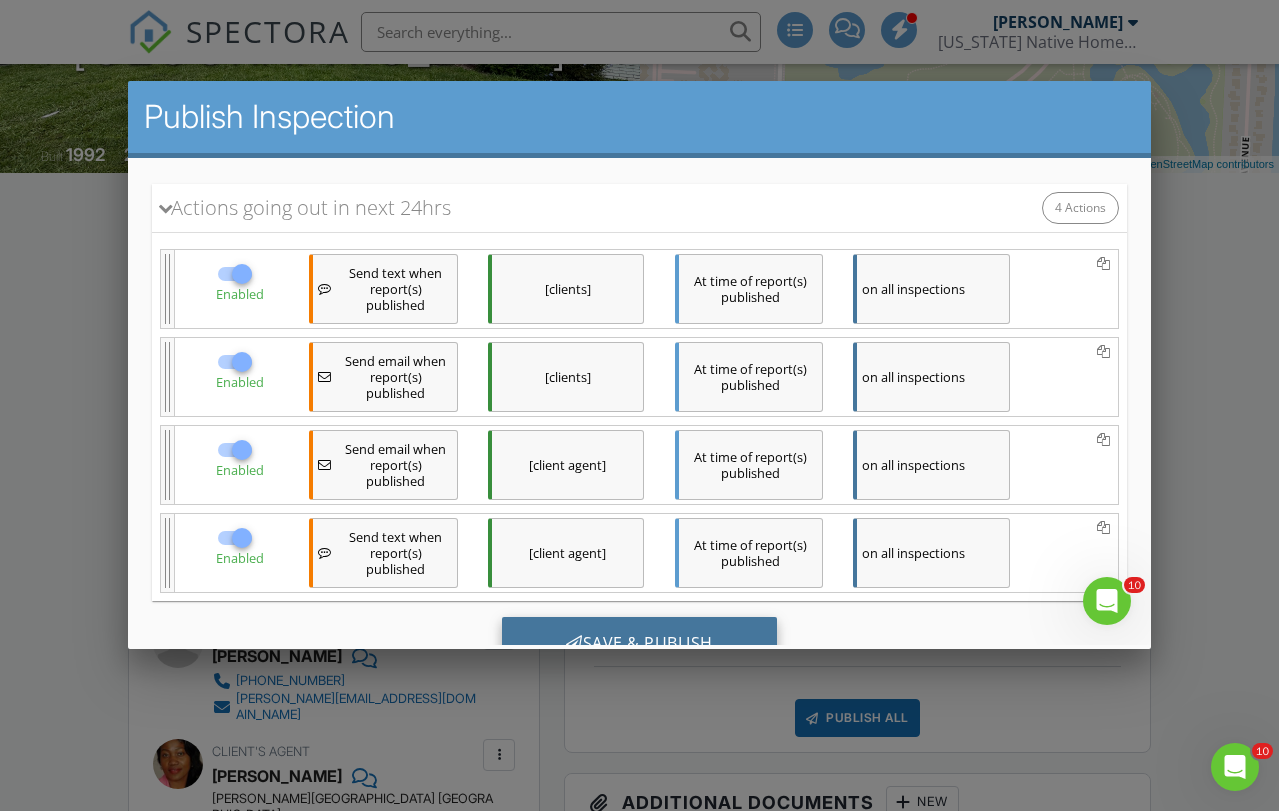 click on "Save & Publish" at bounding box center (638, 644) 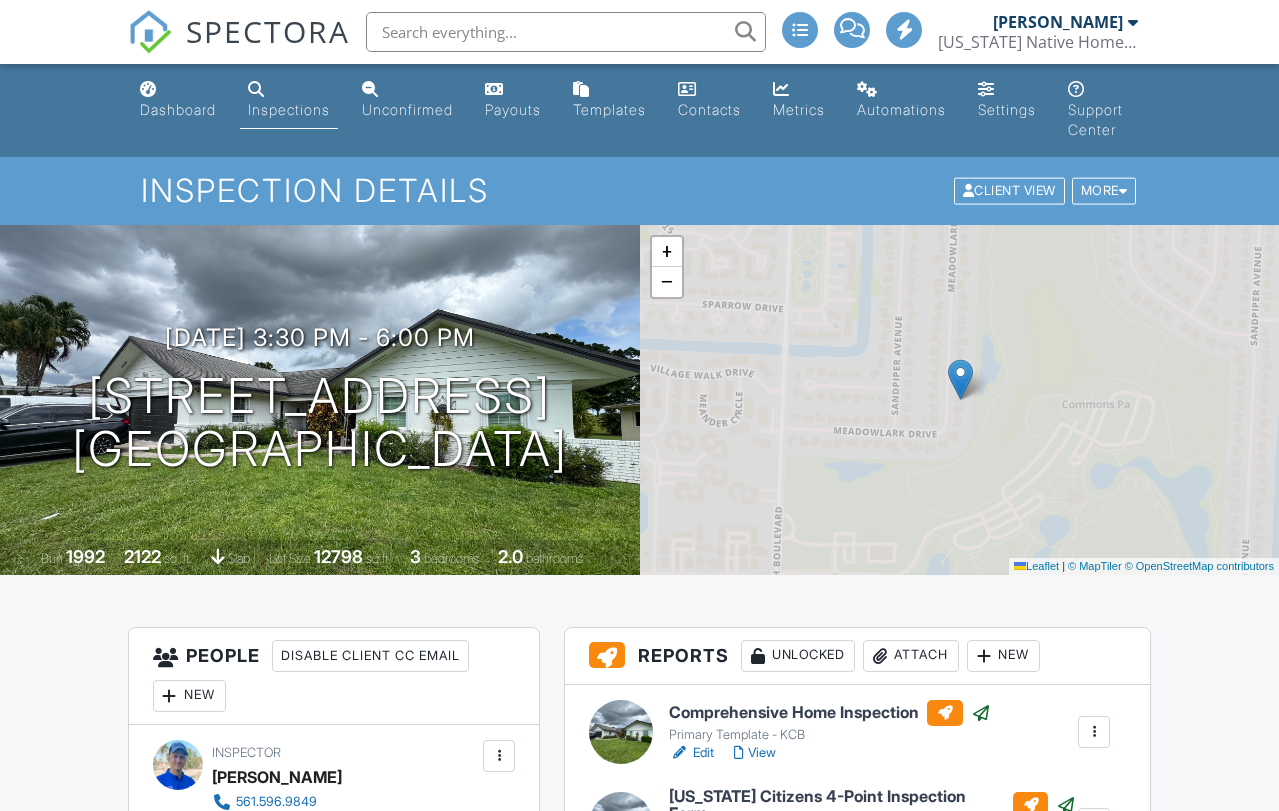 click on "SPECTORA" at bounding box center (268, 31) 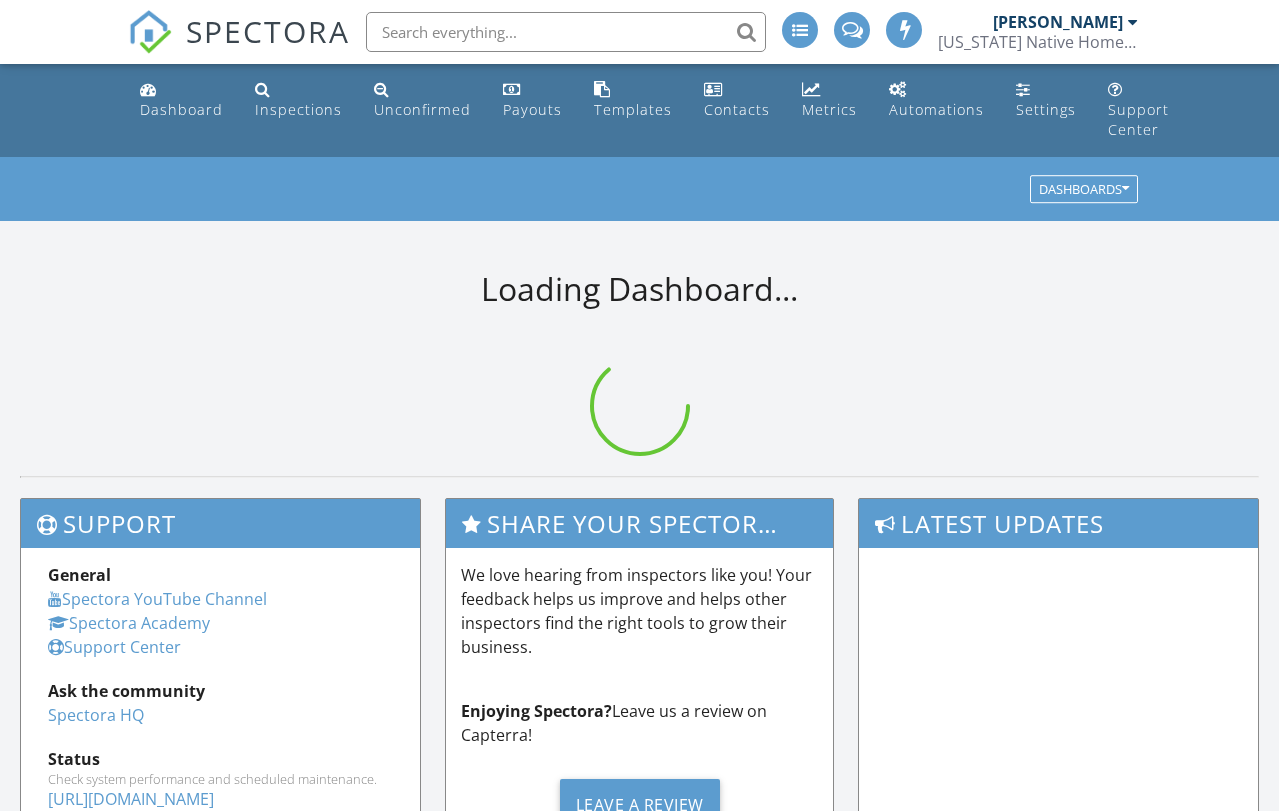 scroll, scrollTop: 0, scrollLeft: 0, axis: both 